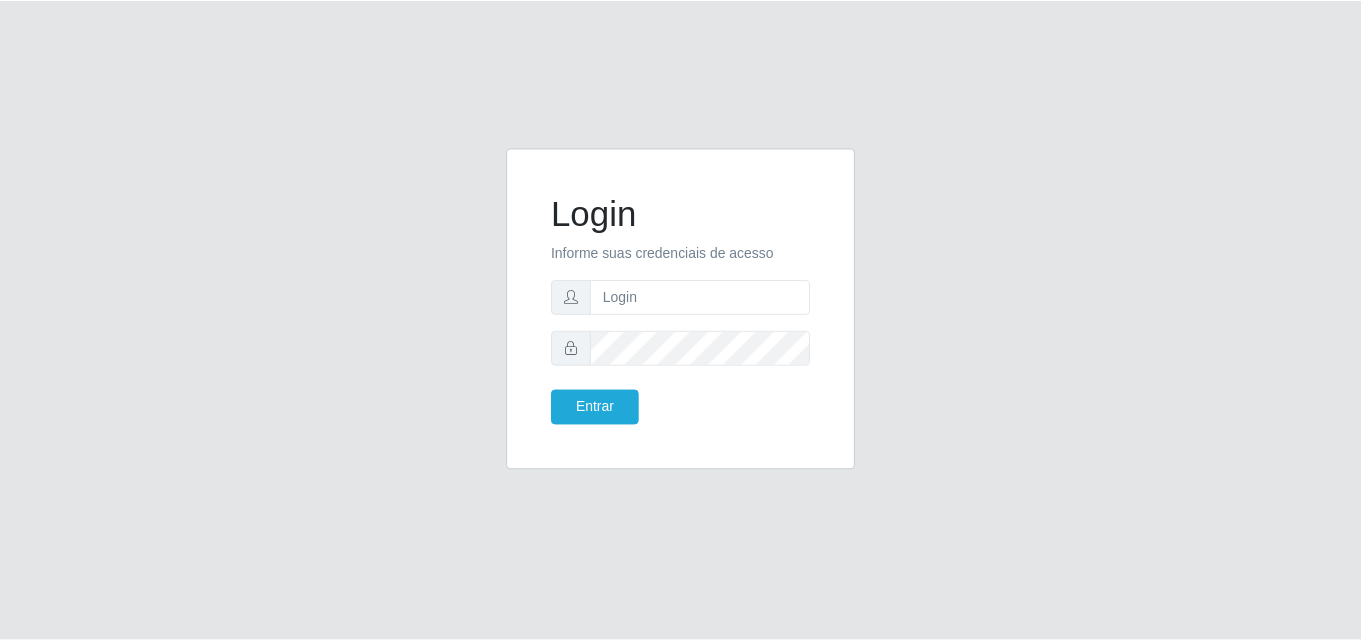 scroll, scrollTop: 0, scrollLeft: 0, axis: both 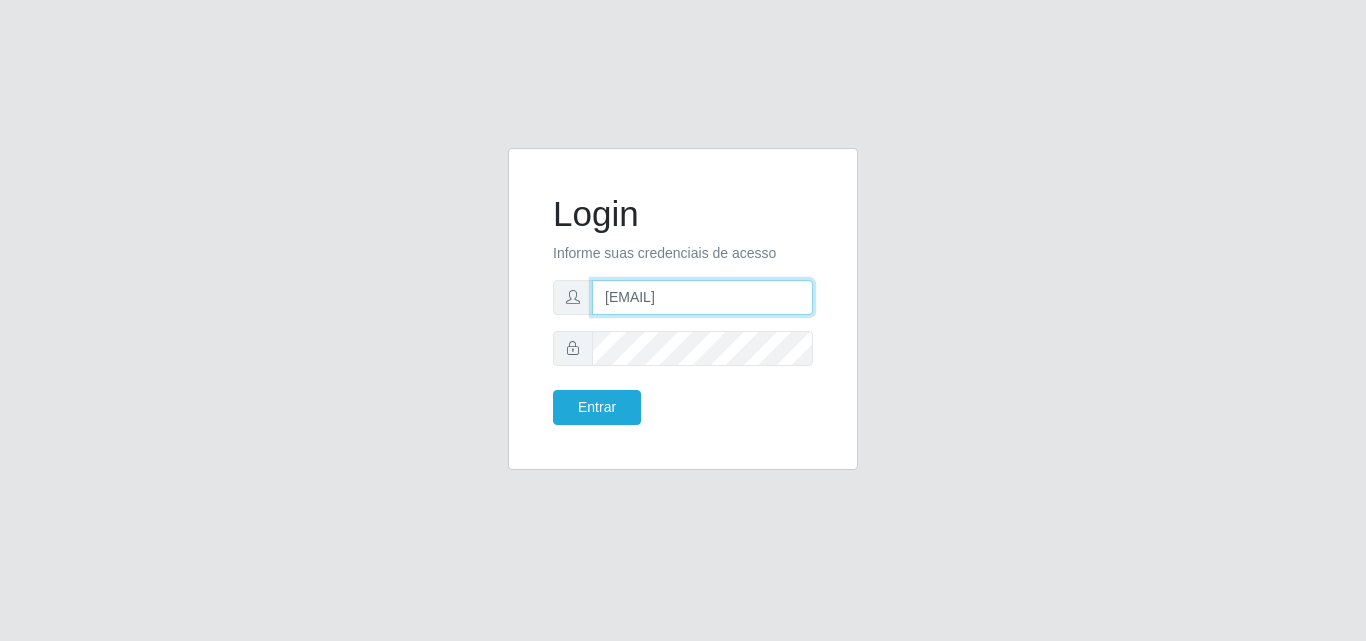 click on "[EMAIL]" at bounding box center [702, 297] 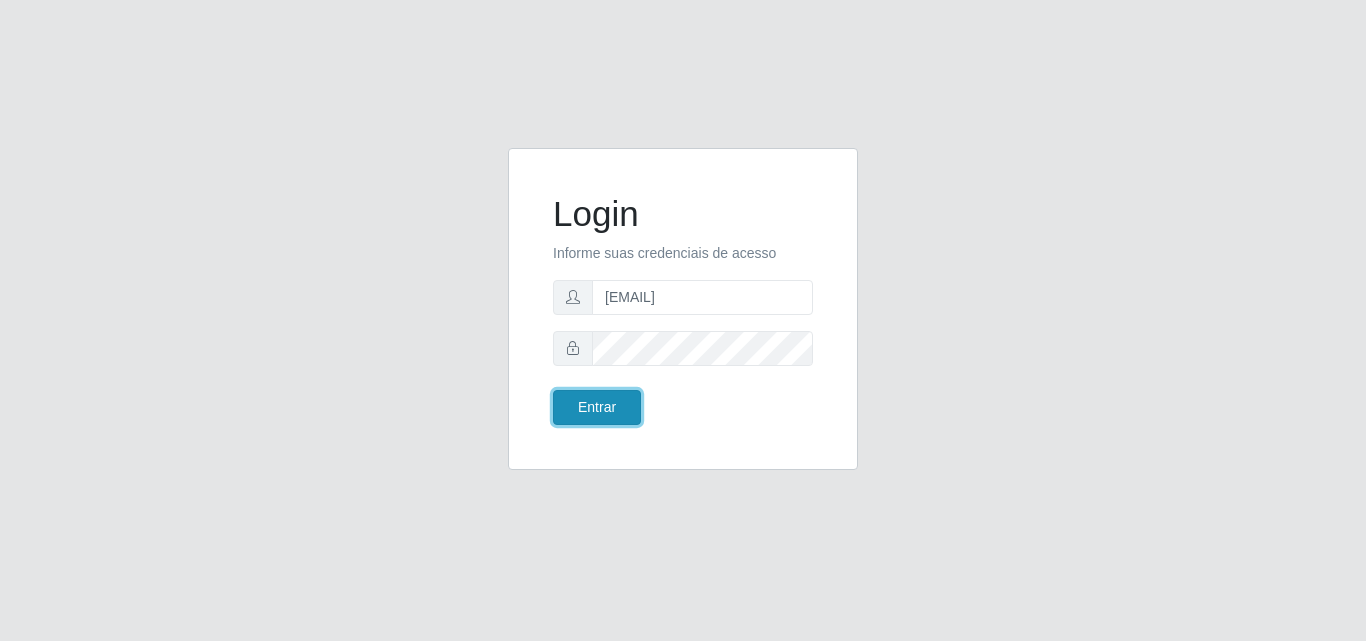 click on "Entrar" at bounding box center (597, 407) 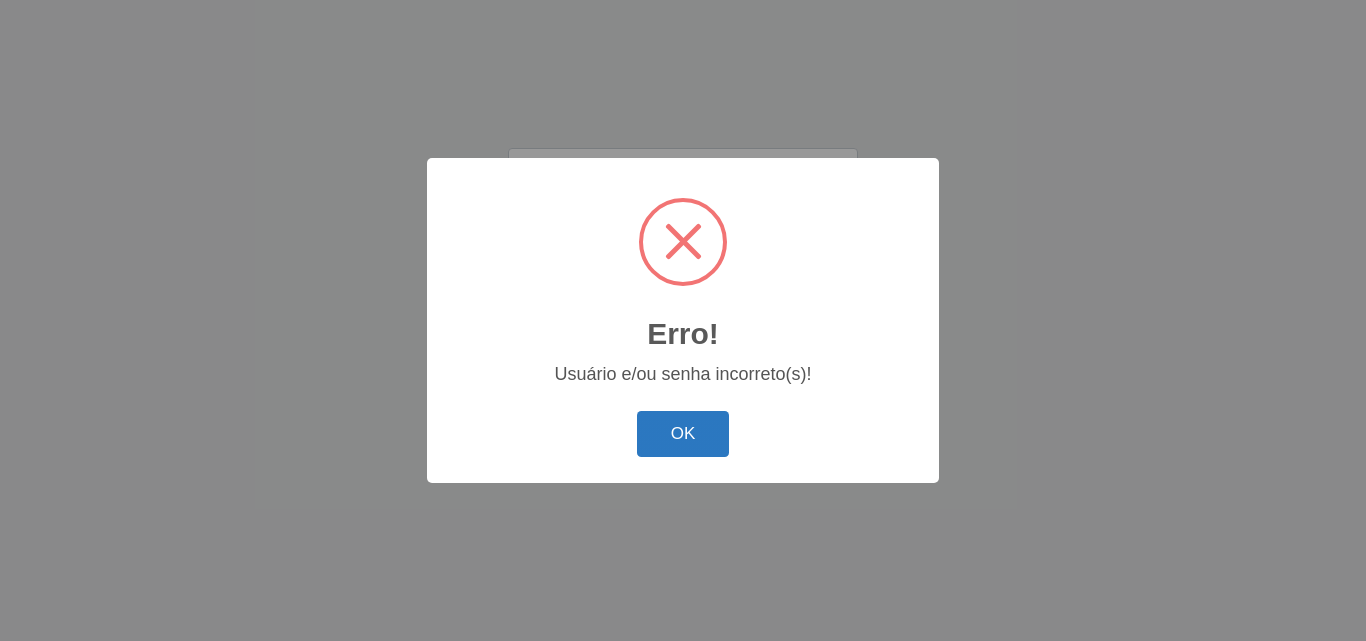 click on "OK" at bounding box center [683, 434] 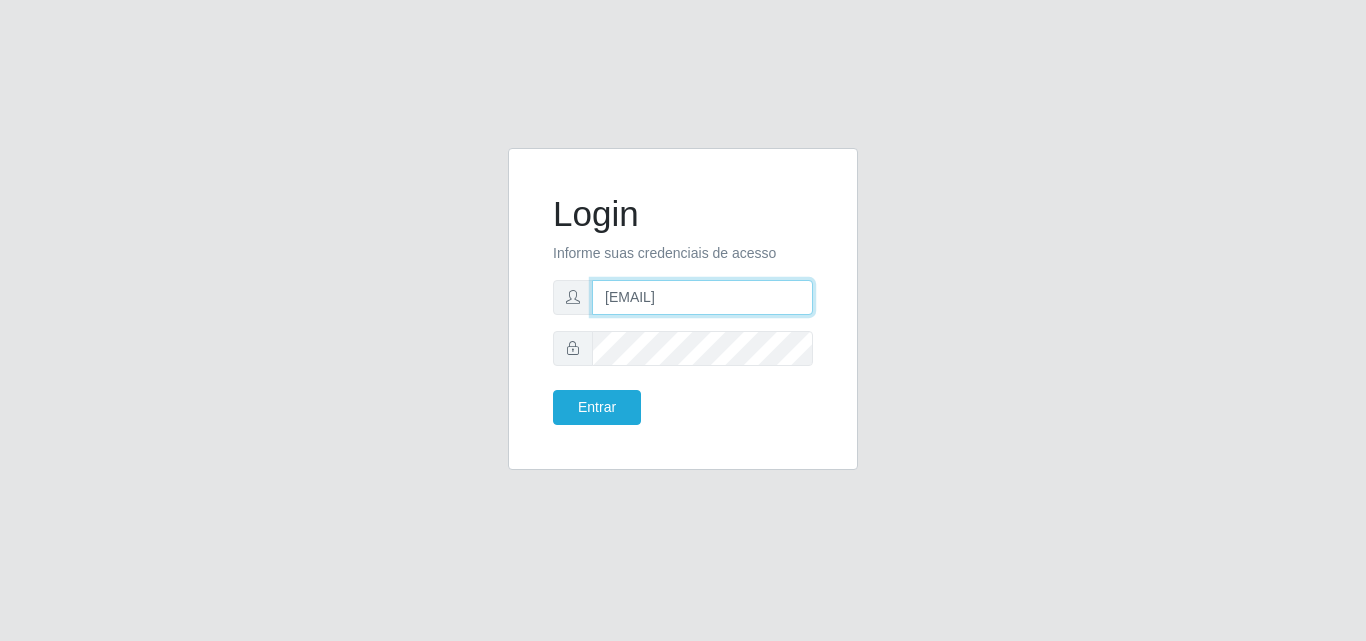 click on "[EMAIL]" at bounding box center (702, 297) 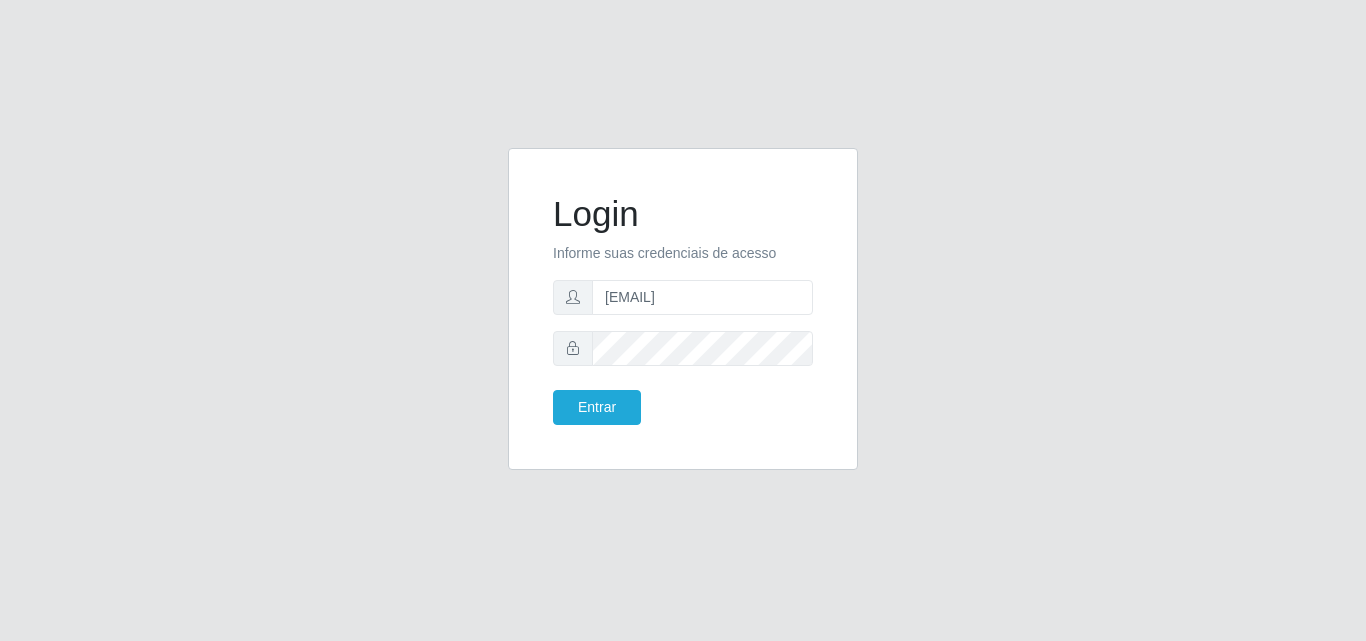 click on "Login Informe suas credenciais de acesso [EMAIL] Entrar" at bounding box center (683, 321) 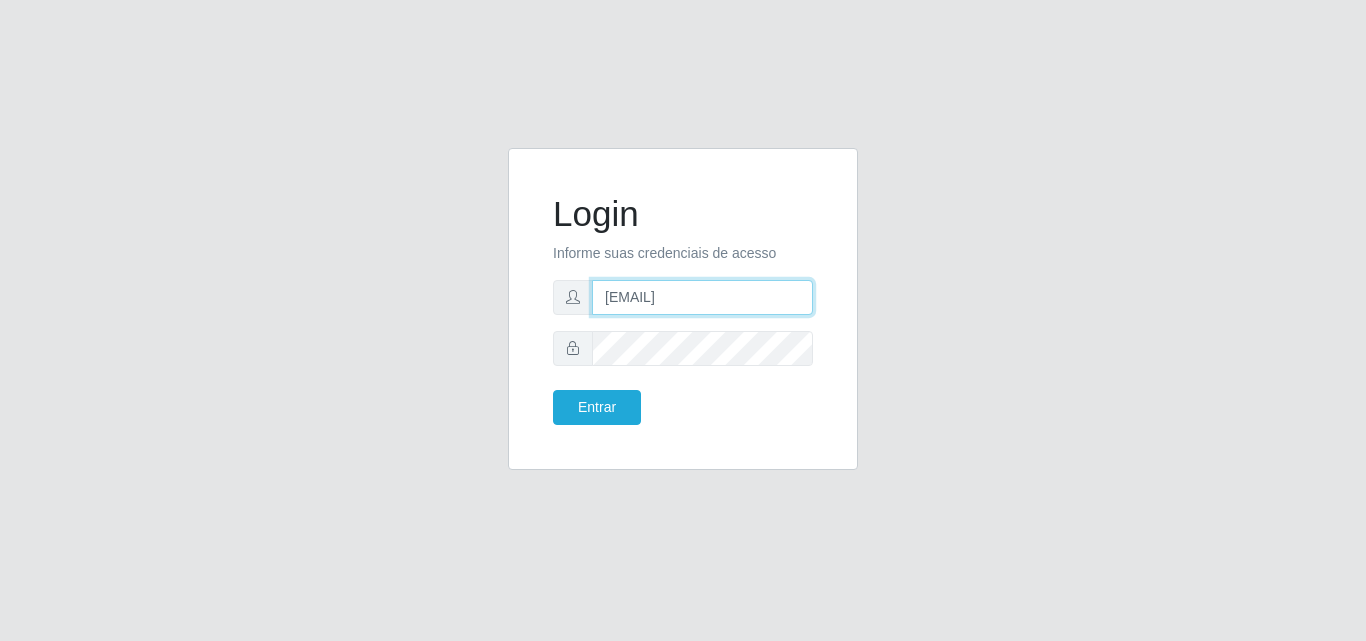click on "[EMAIL]" at bounding box center (702, 297) 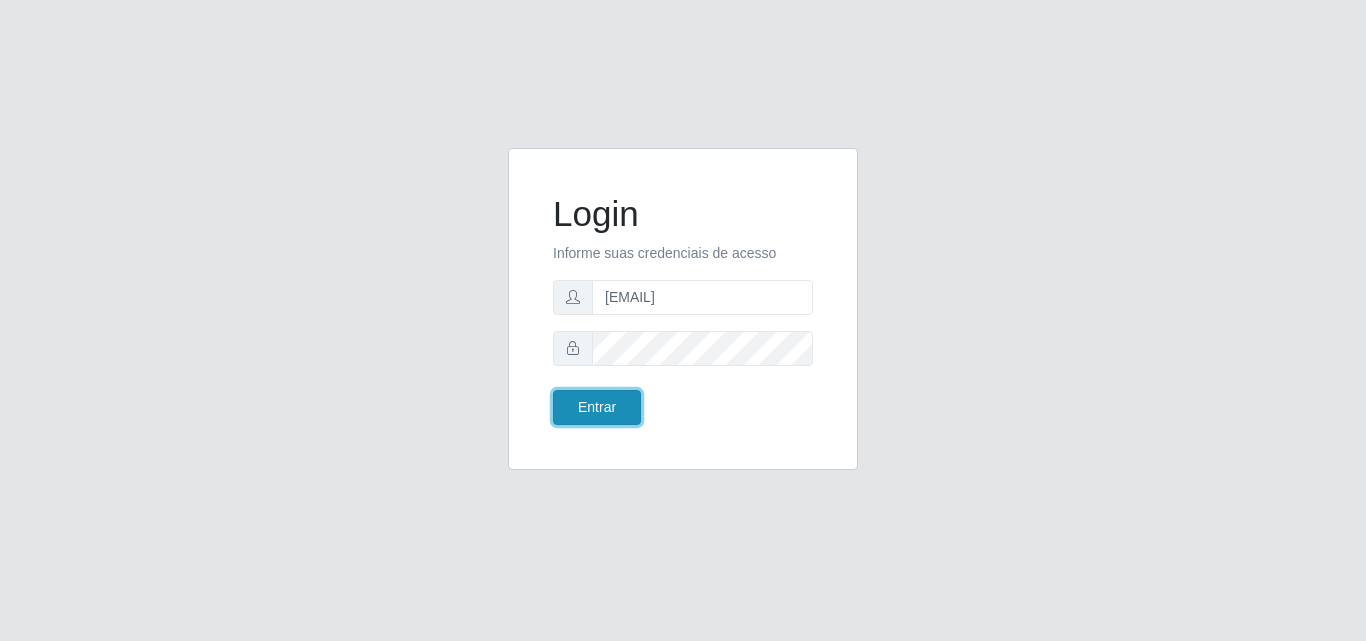 click on "Entrar" at bounding box center (597, 407) 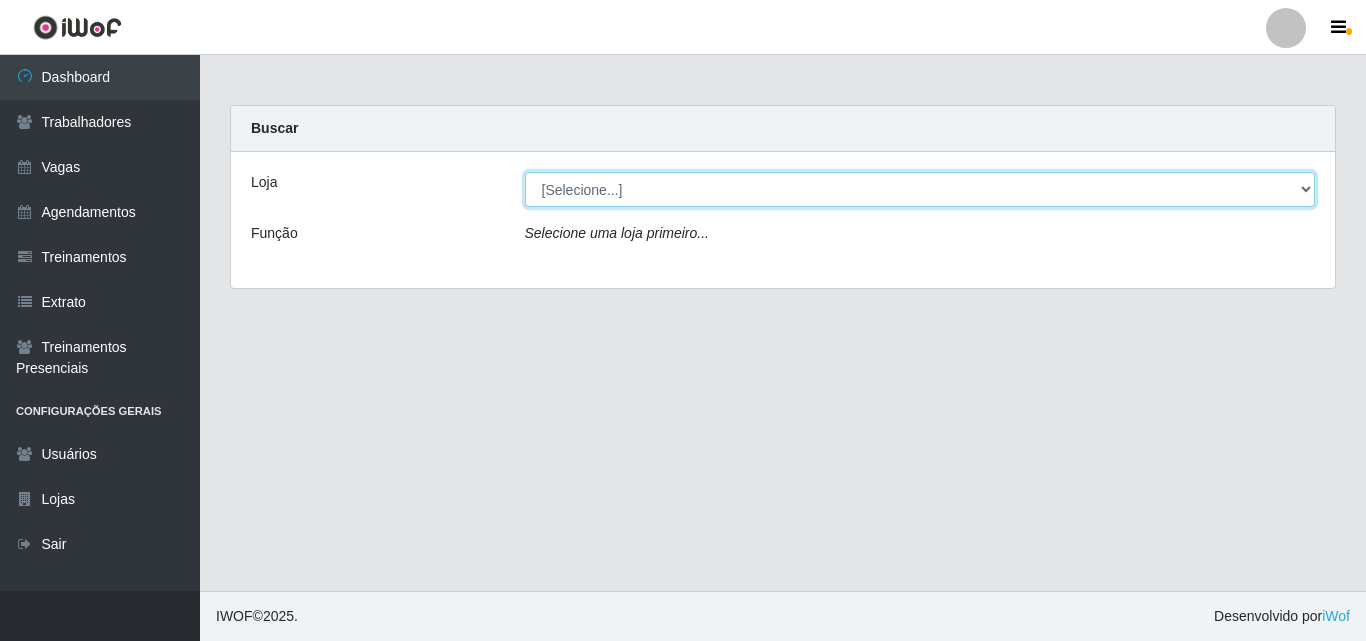 click on "[Selecione...] [BRAND] - [LOCATION]" at bounding box center [920, 189] 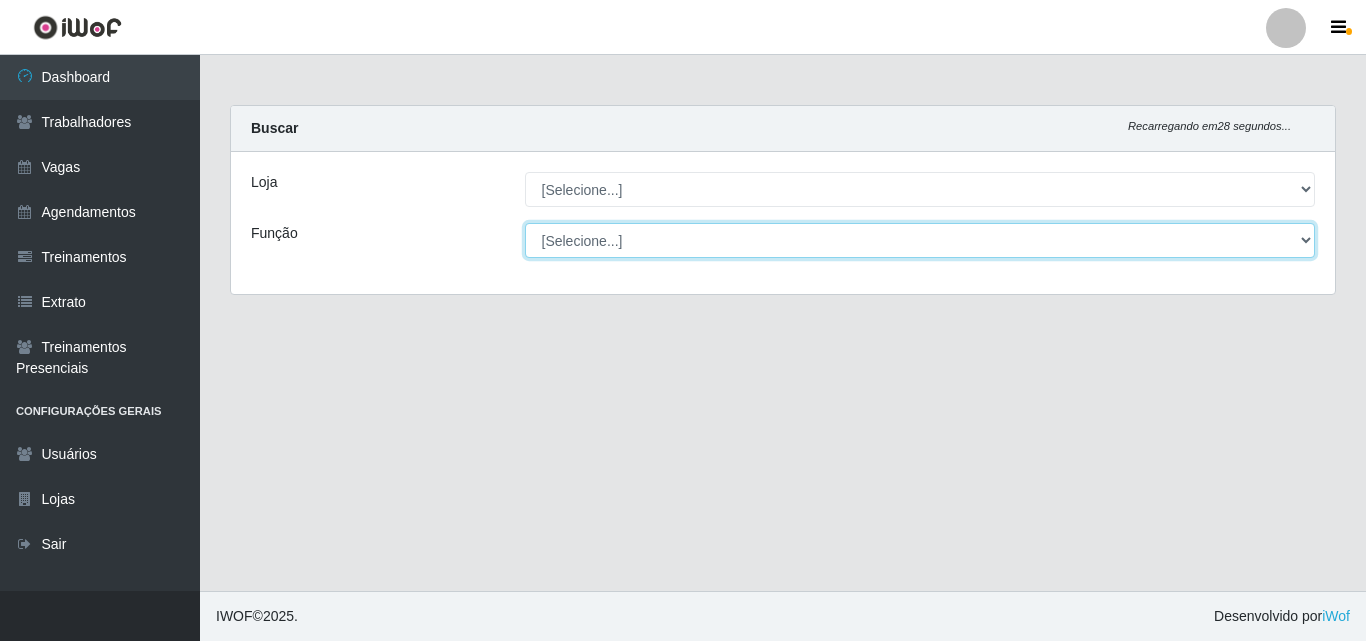 click on "[Selecione...] [JOB_TITLE] [JOB_TITLE] + [JOB_TITLE] ++ [JOB_TITLE] [JOB_TITLE] + [JOB_TITLE] ++ [JOB_TITLE] [JOB_TITLE]+ [JOB_TITLE]++ [JOB_TITLE]  [JOB_TITLE] + [JOB_TITLE] ++ [JOB_TITLE] [JOB_TITLE] + [JOB_TITLE] ++ [JOB_TITLE]  [JOB_TITLE] + [JOB_TITLE] ++ [JOB_TITLE] [JOB_TITLE] + [JOB_TITLE] ++ [JOB_TITLE] [JOB_TITLE] + [JOB_TITLE] ++" at bounding box center [920, 240] 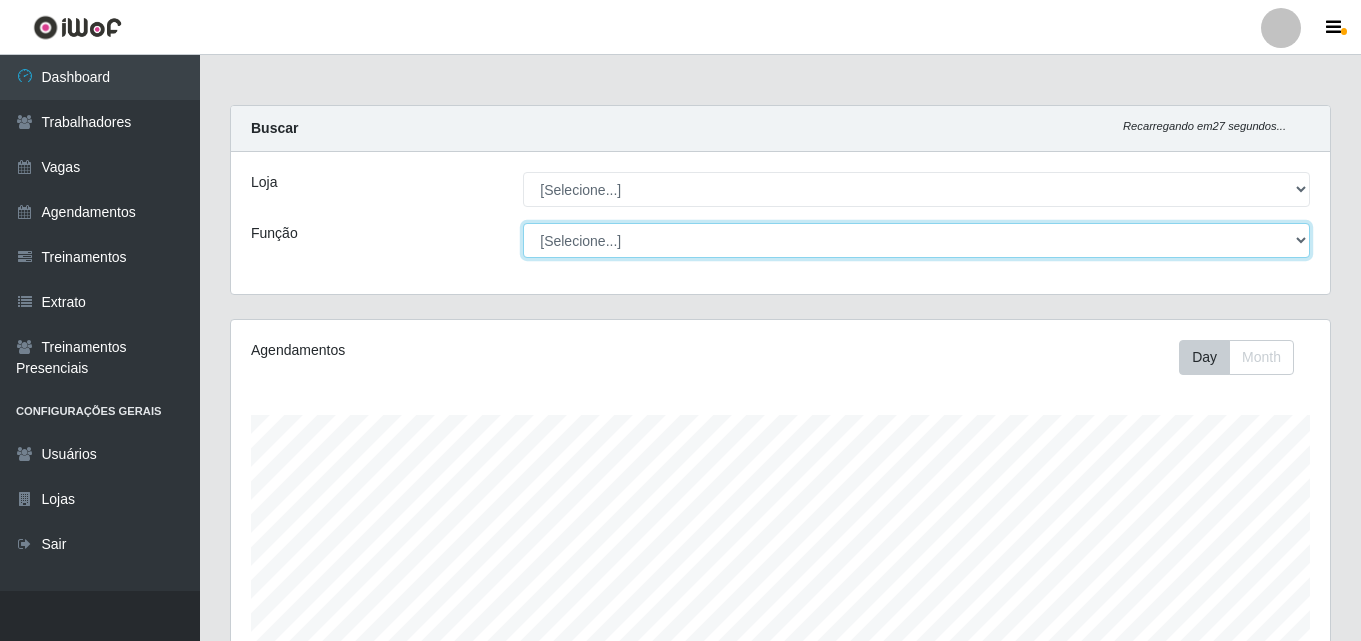scroll, scrollTop: 999585, scrollLeft: 998901, axis: both 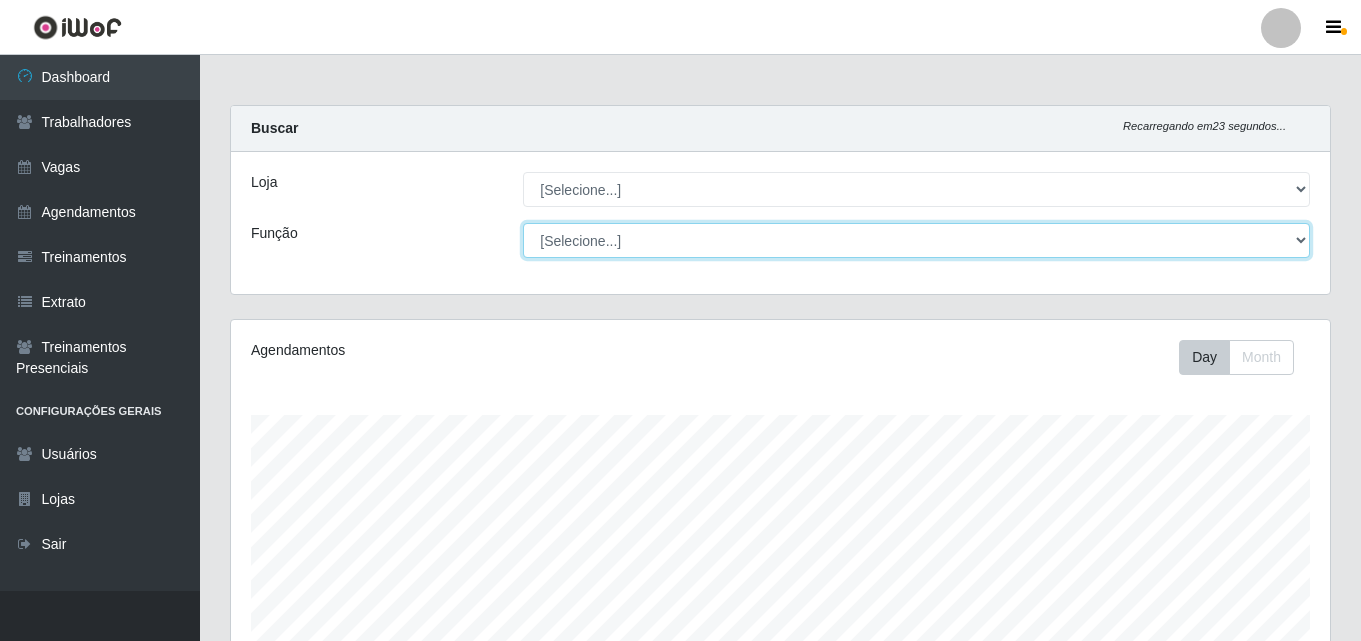 select on "1" 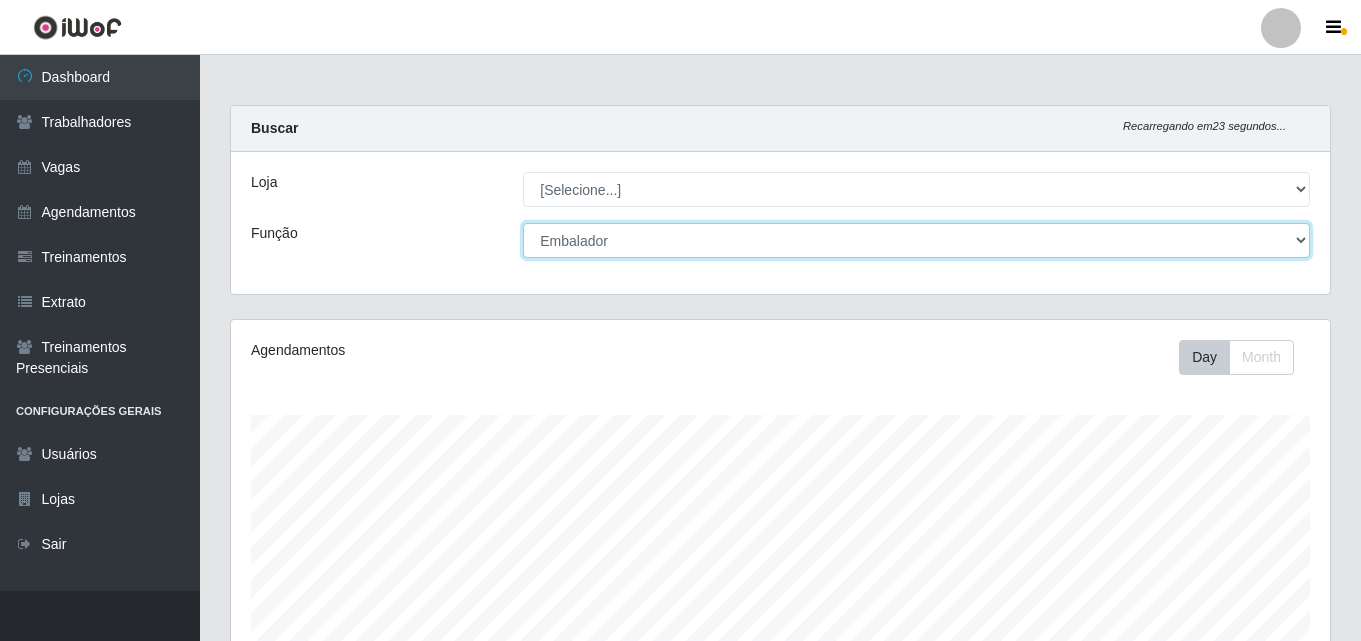 click on "[Selecione...] [JOB_TITLE] [JOB_TITLE] + [JOB_TITLE] ++ [JOB_TITLE] [JOB_TITLE] + [JOB_TITLE] ++ [JOB_TITLE] [JOB_TITLE]+ [JOB_TITLE]++ [JOB_TITLE]  [JOB_TITLE] + [JOB_TITLE] ++ [JOB_TITLE] [JOB_TITLE] + [JOB_TITLE] ++ [JOB_TITLE]  [JOB_TITLE] + [JOB_TITLE] ++ [JOB_TITLE] [JOB_TITLE] + [JOB_TITLE] ++ [JOB_TITLE] [JOB_TITLE] + [JOB_TITLE] ++" at bounding box center (916, 240) 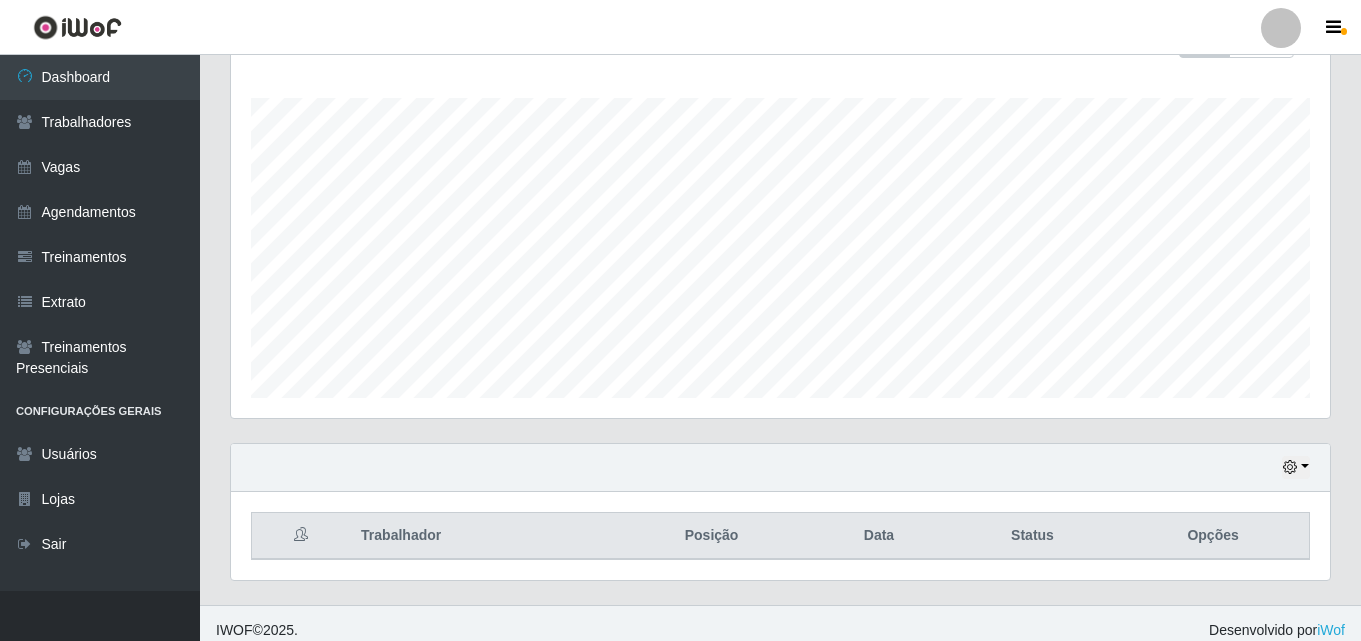 scroll, scrollTop: 331, scrollLeft: 0, axis: vertical 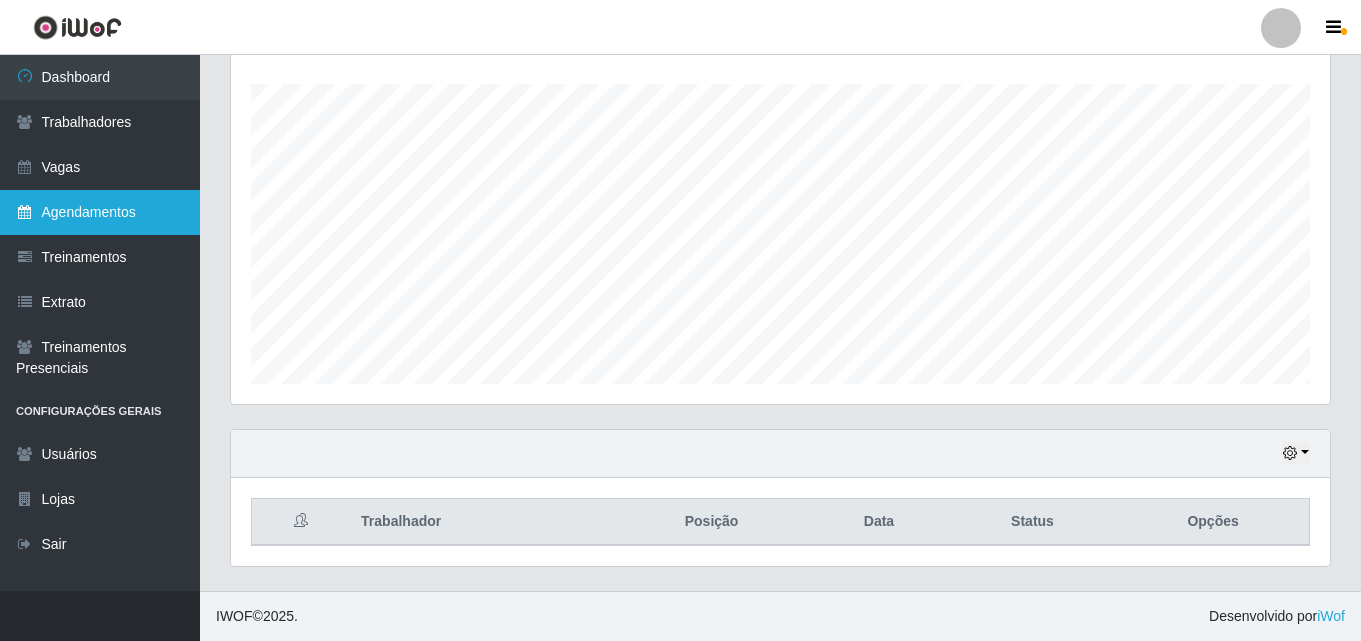 click on "Agendamentos" at bounding box center [100, 212] 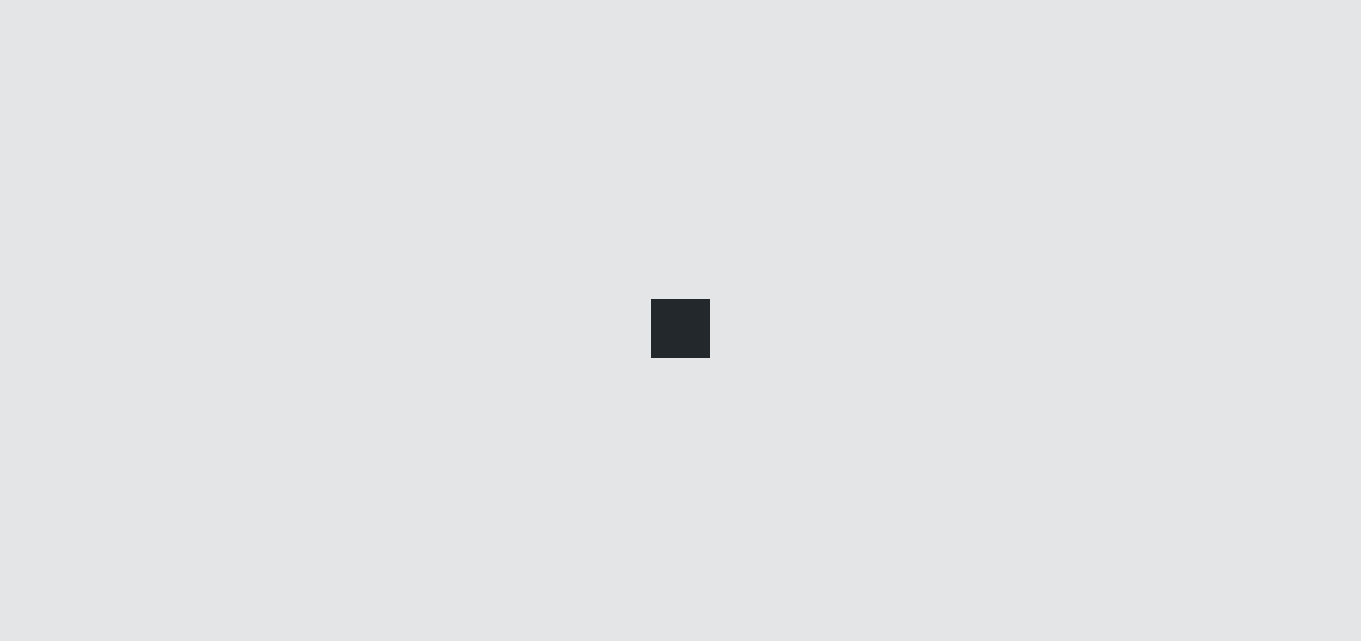 scroll, scrollTop: 0, scrollLeft: 0, axis: both 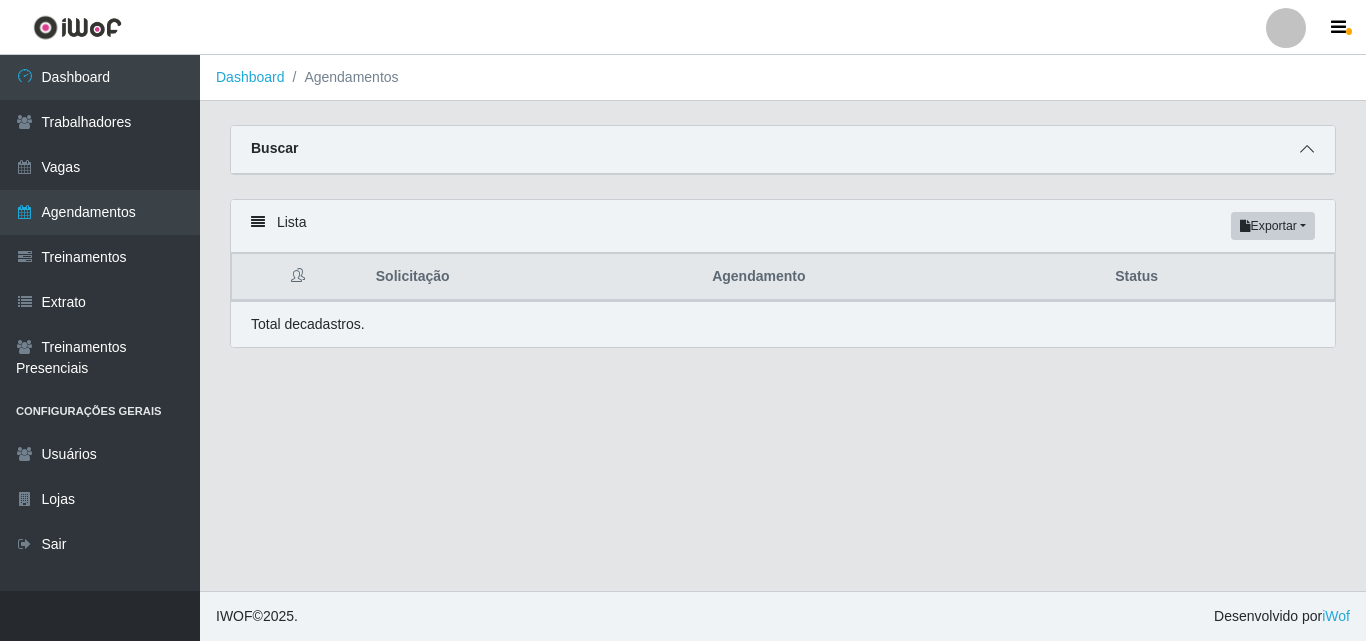 click at bounding box center [1307, 149] 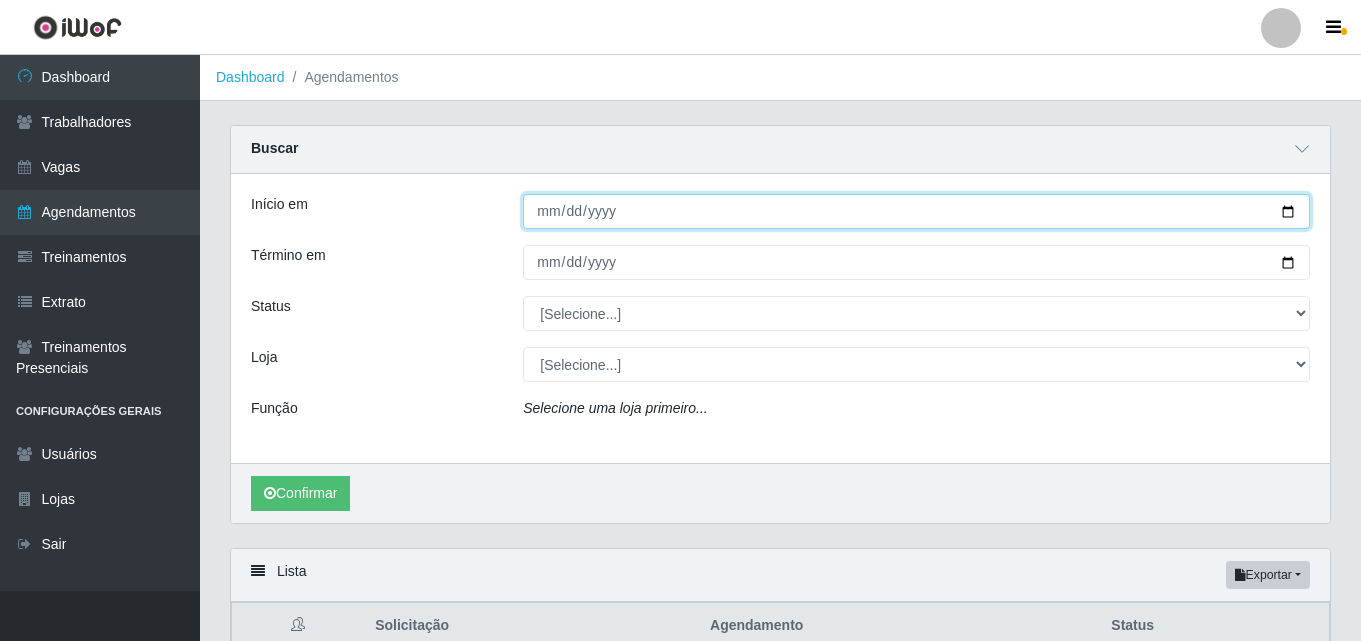 click on "Início em" at bounding box center (916, 211) 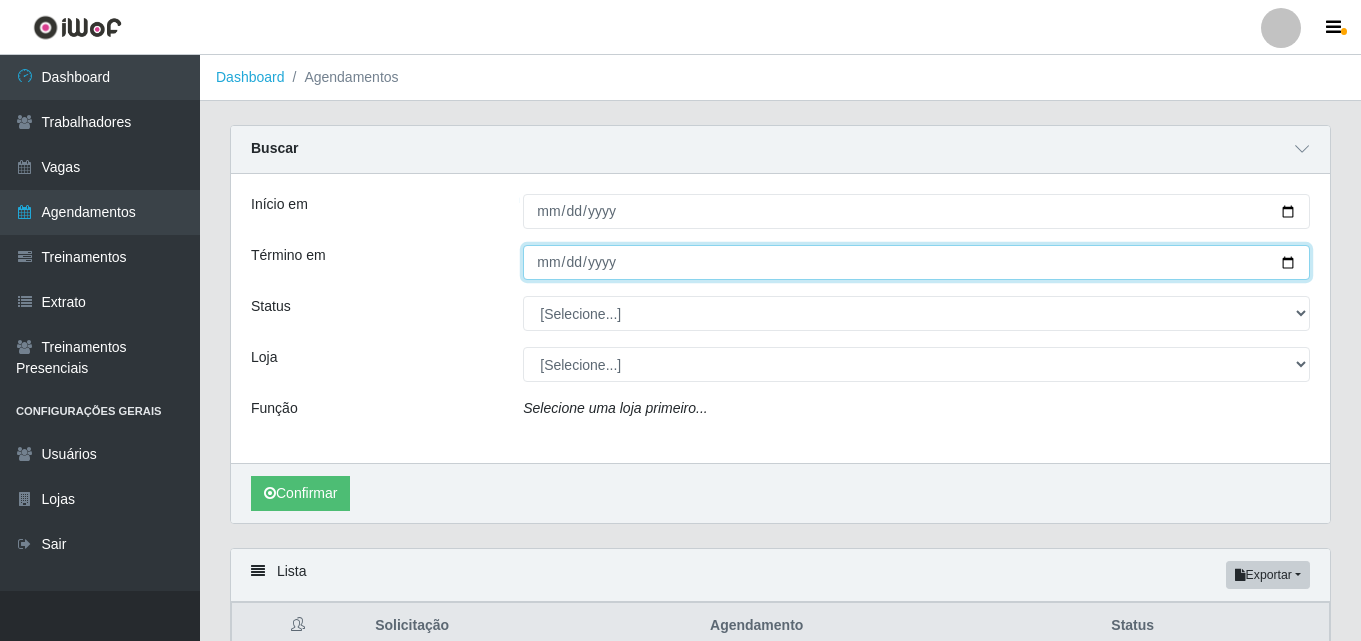 click on "Término em" at bounding box center (916, 262) 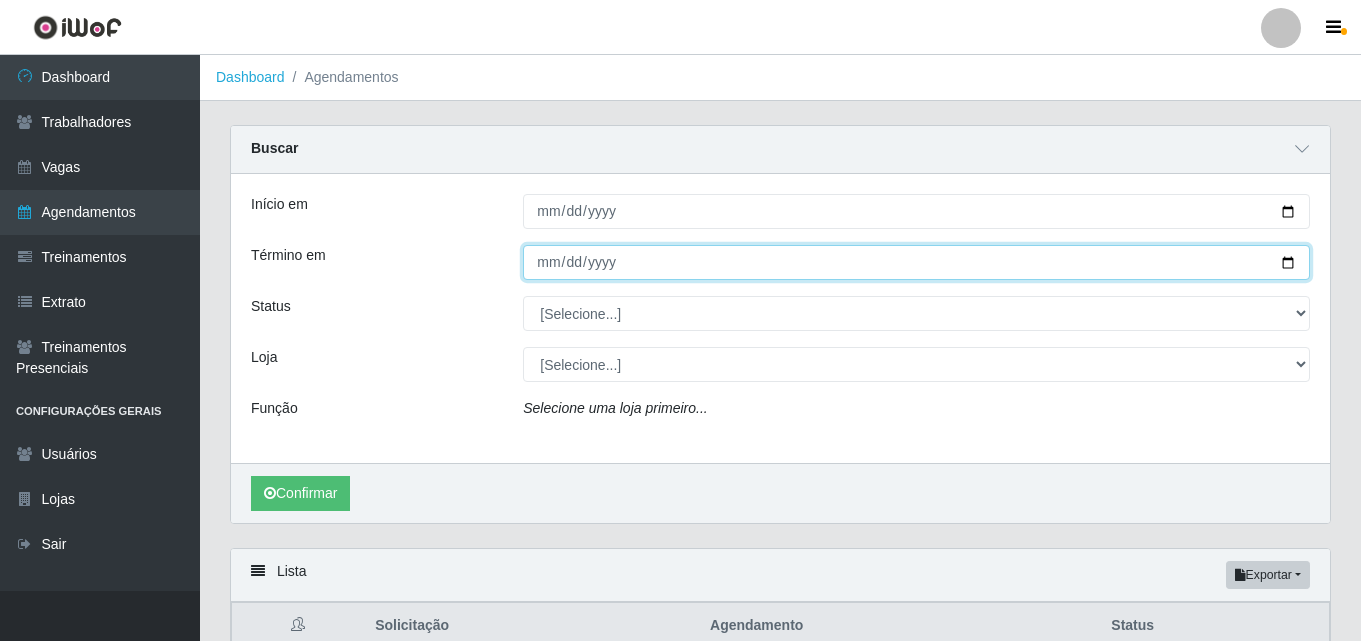 type on "[DATE]" 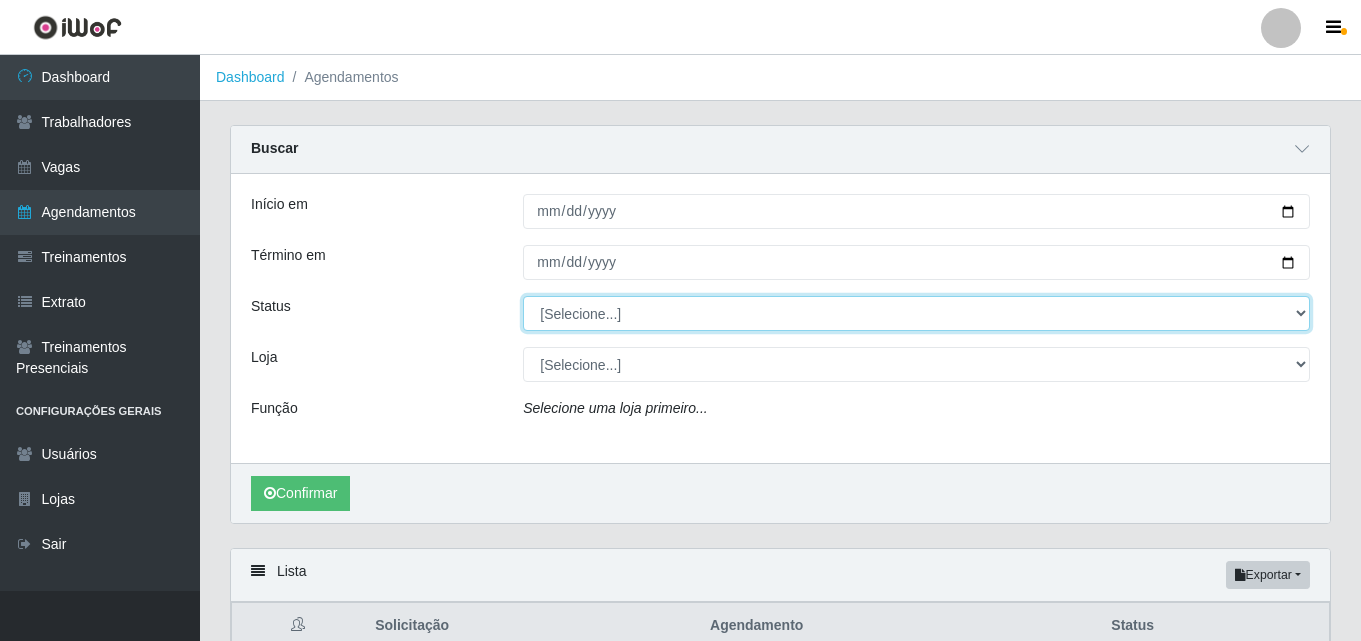 click on "[Selecione...] AGENDADO AGUARDANDO LIBERAR EM ANDAMENTO EM REVISÃO FINALIZADO CANCELADO FALTA" at bounding box center (916, 313) 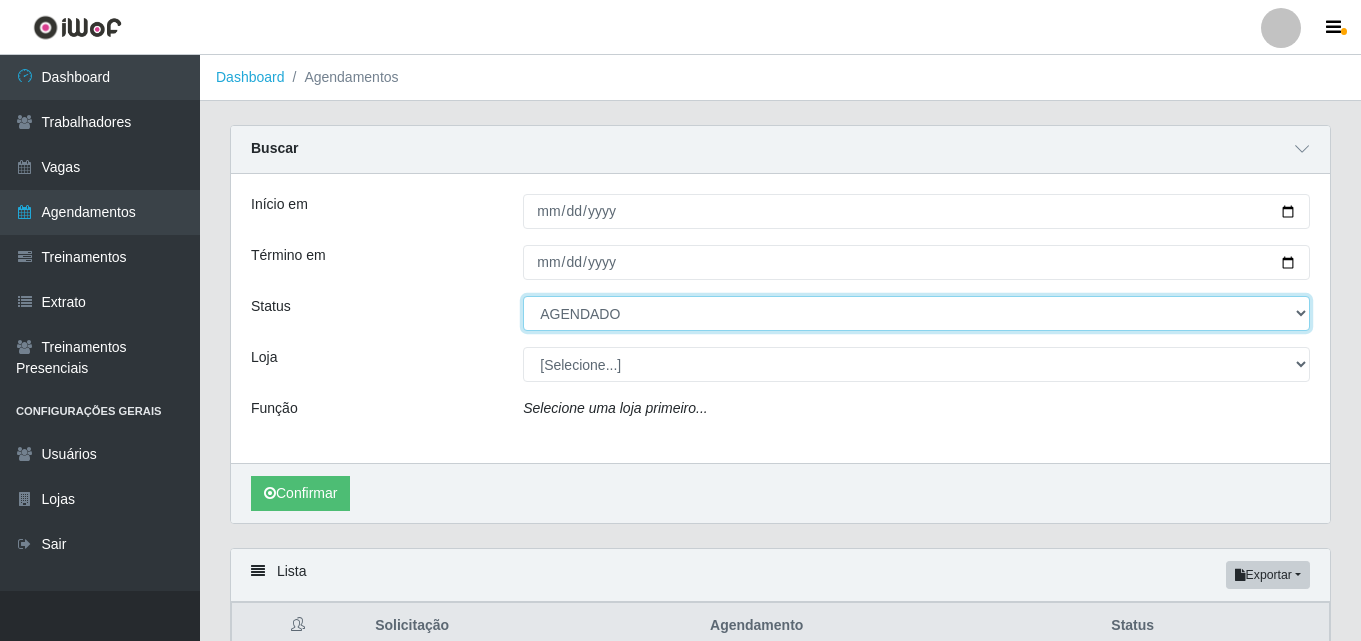 click on "[Selecione...] AGENDADO AGUARDANDO LIBERAR EM ANDAMENTO EM REVISÃO FINALIZADO CANCELADO FALTA" at bounding box center [916, 313] 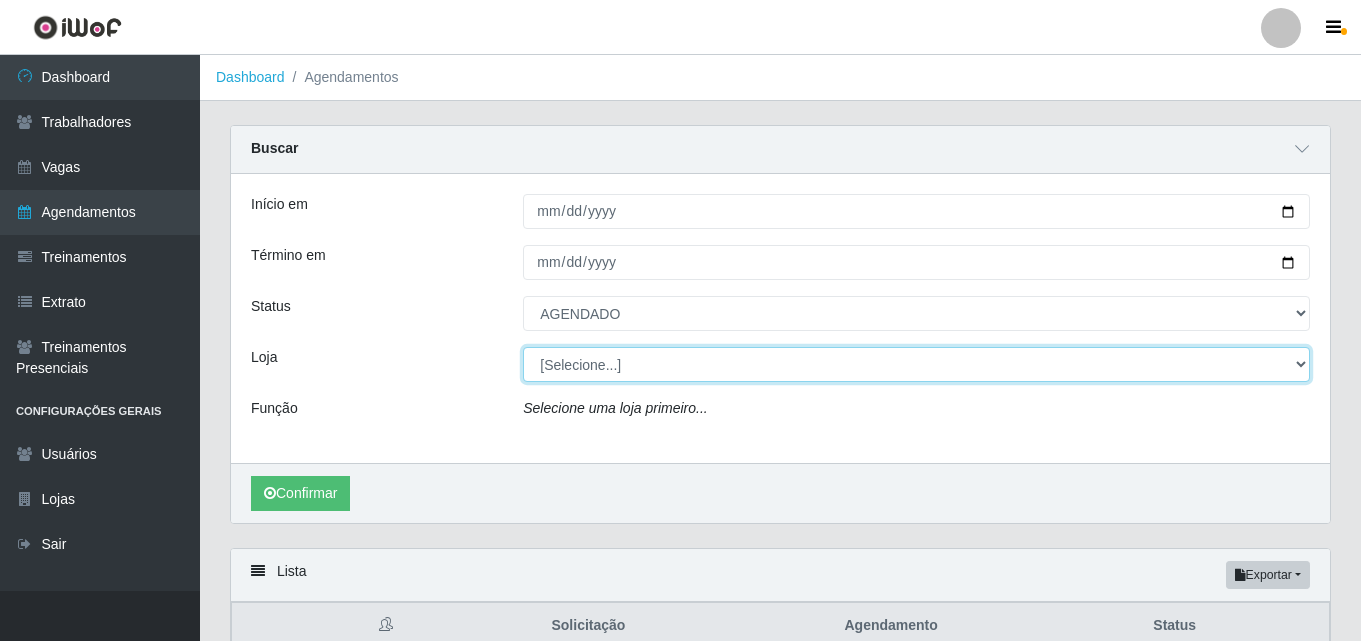 click on "[Selecione...] [BRAND] - [LOCATION]" at bounding box center (916, 364) 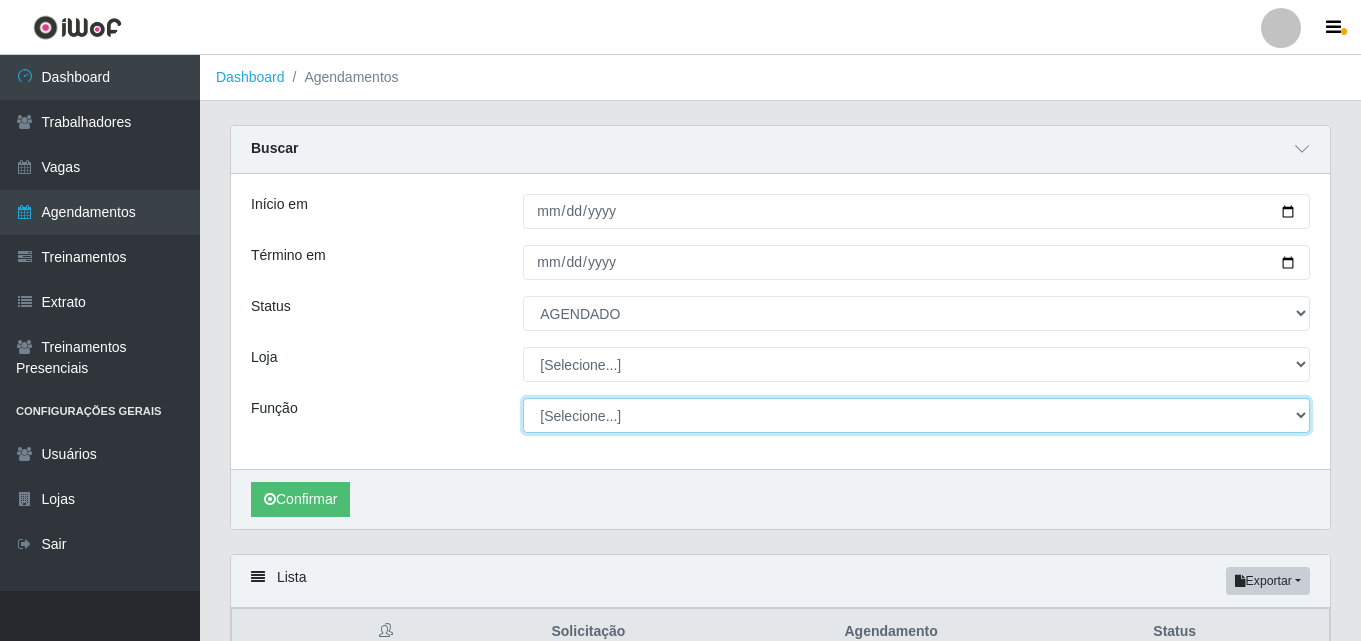 click on "[Selecione...] [JOB_TITLE] [JOB_TITLE] + [JOB_TITLE] ++ [JOB_TITLE] [JOB_TITLE] + [JOB_TITLE] ++ [JOB_TITLE] [JOB_TITLE]+ [JOB_TITLE]++ [JOB_TITLE]  [JOB_TITLE] + [JOB_TITLE] ++ [JOB_TITLE] [JOB_TITLE] + [JOB_TITLE] ++ [JOB_TITLE]  [JOB_TITLE] + [JOB_TITLE] ++ [JOB_TITLE] [JOB_TITLE] + [JOB_TITLE] ++ [JOB_TITLE] [JOB_TITLE] + [JOB_TITLE] ++" at bounding box center [916, 415] 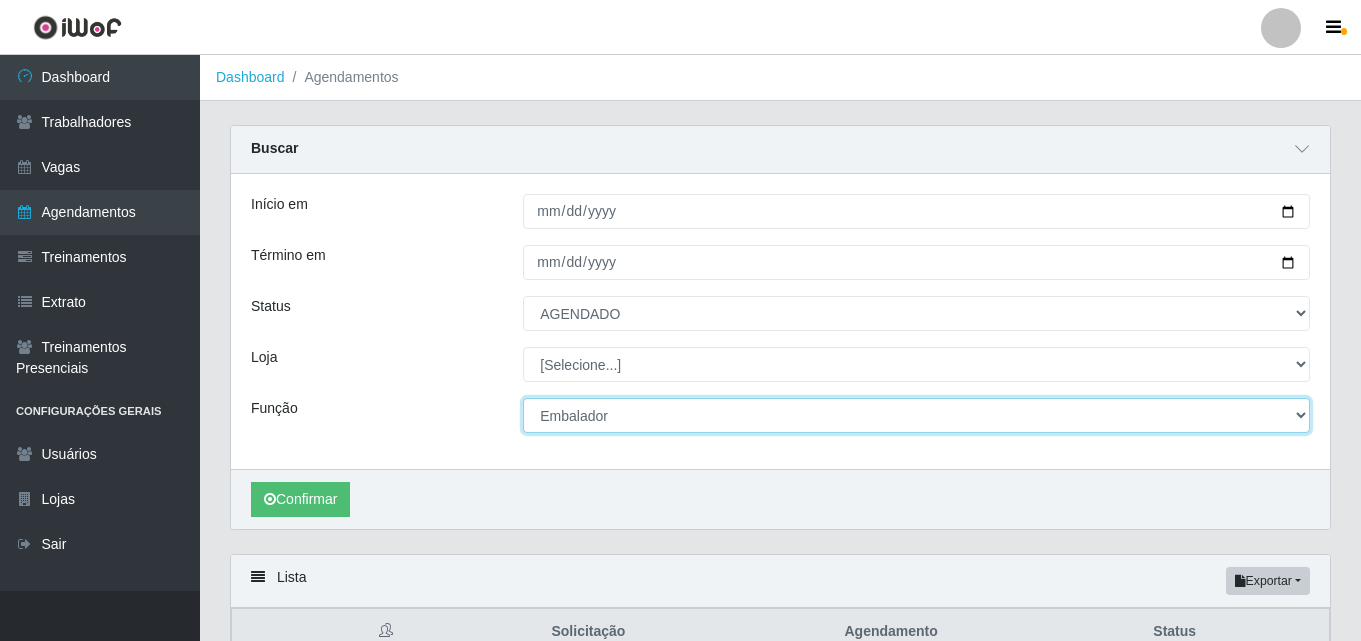 click on "[Selecione...] [JOB_TITLE] [JOB_TITLE] + [JOB_TITLE] ++ [JOB_TITLE] [JOB_TITLE] + [JOB_TITLE] ++ [JOB_TITLE] [JOB_TITLE]+ [JOB_TITLE]++ [JOB_TITLE]  [JOB_TITLE] + [JOB_TITLE] ++ [JOB_TITLE] [JOB_TITLE] + [JOB_TITLE] ++ [JOB_TITLE]  [JOB_TITLE] + [JOB_TITLE] ++ [JOB_TITLE] [JOB_TITLE] + [JOB_TITLE] ++ [JOB_TITLE] [JOB_TITLE] + [JOB_TITLE] ++" at bounding box center (916, 415) 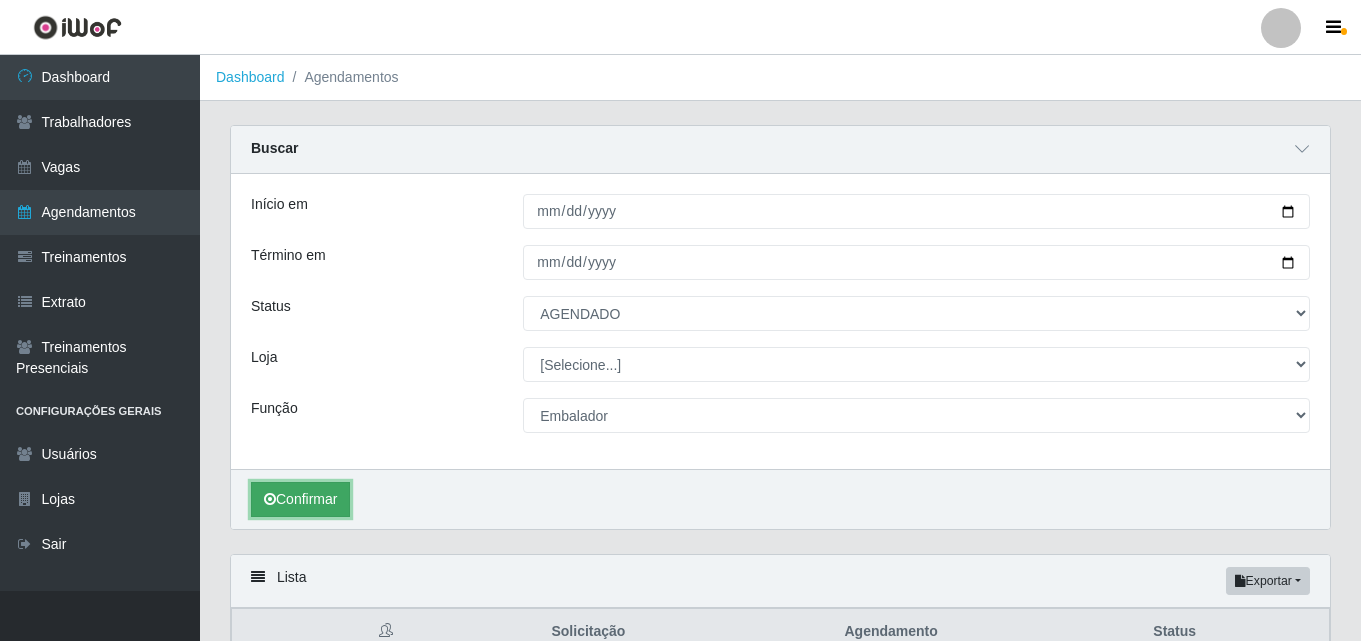 click on "Confirmar" at bounding box center [300, 499] 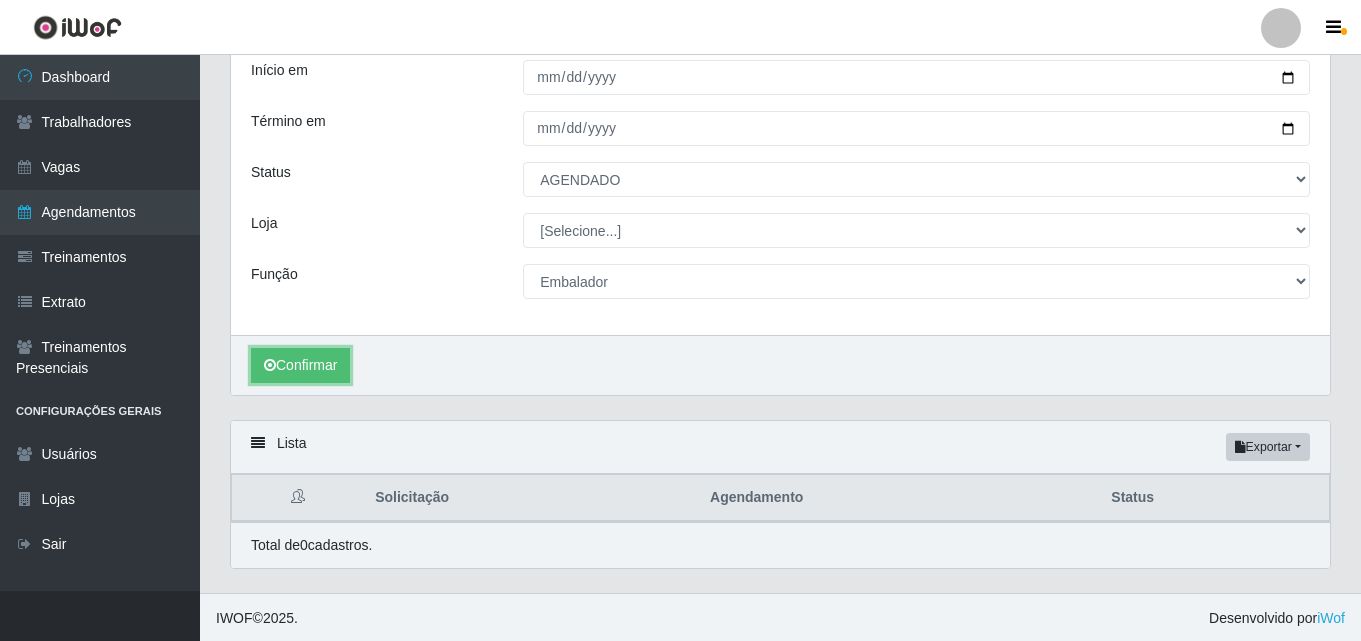 scroll, scrollTop: 137, scrollLeft: 0, axis: vertical 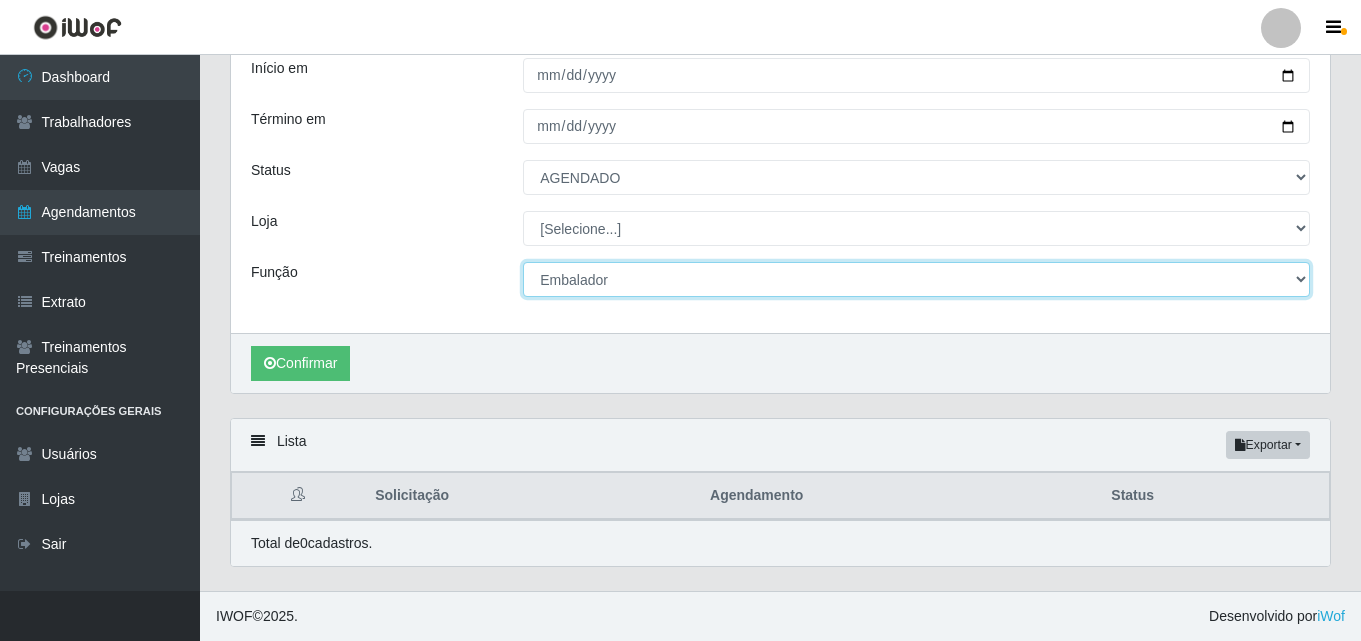 click on "[Selecione...] [JOB_TITLE] [JOB_TITLE] + [JOB_TITLE] ++ [JOB_TITLE] [JOB_TITLE] + [JOB_TITLE] ++ [JOB_TITLE] [JOB_TITLE]+ [JOB_TITLE]++ [JOB_TITLE]  [JOB_TITLE] + [JOB_TITLE] ++ [JOB_TITLE] [JOB_TITLE] + [JOB_TITLE] ++ [JOB_TITLE]  [JOB_TITLE] + [JOB_TITLE] ++ [JOB_TITLE] [JOB_TITLE] + [JOB_TITLE] ++ [JOB_TITLE] [JOB_TITLE] + [JOB_TITLE] ++" at bounding box center [916, 279] 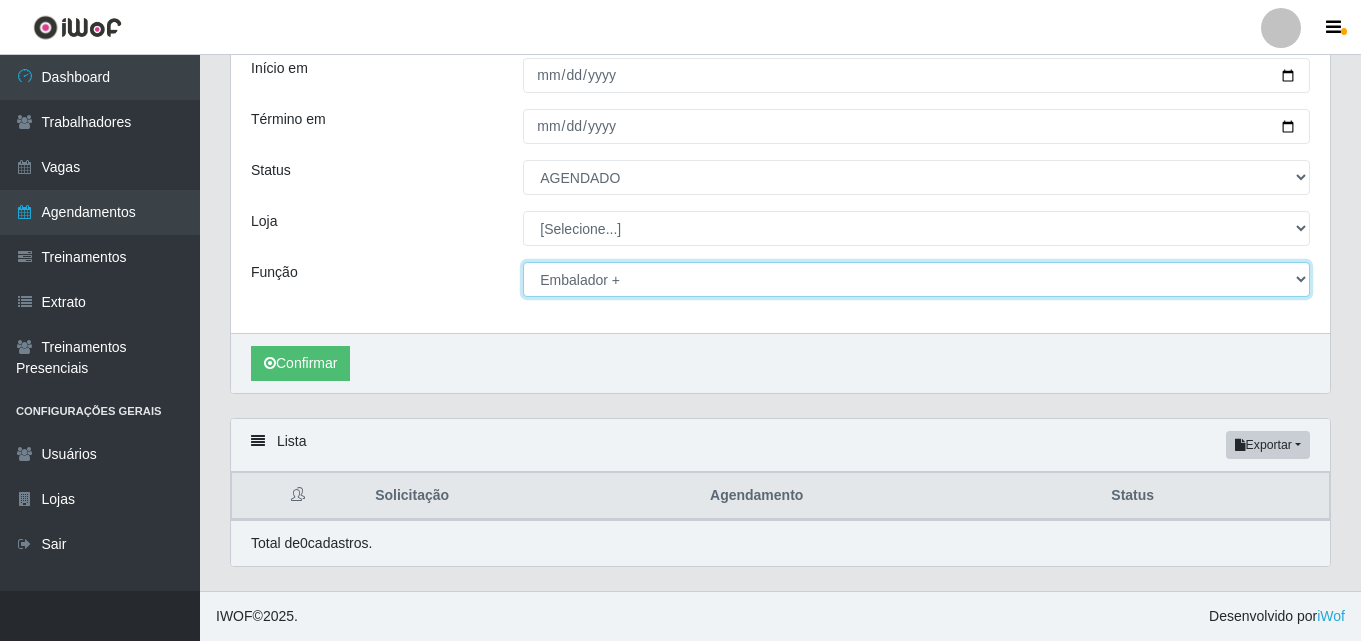 click on "[Selecione...] [JOB_TITLE] [JOB_TITLE] + [JOB_TITLE] ++ [JOB_TITLE] [JOB_TITLE] + [JOB_TITLE] ++ [JOB_TITLE] [JOB_TITLE]+ [JOB_TITLE]++ [JOB_TITLE]  [JOB_TITLE] + [JOB_TITLE] ++ [JOB_TITLE] [JOB_TITLE] + [JOB_TITLE] ++ [JOB_TITLE]  [JOB_TITLE] + [JOB_TITLE] ++ [JOB_TITLE] [JOB_TITLE] + [JOB_TITLE] ++ [JOB_TITLE] [JOB_TITLE] + [JOB_TITLE] ++" at bounding box center [916, 279] 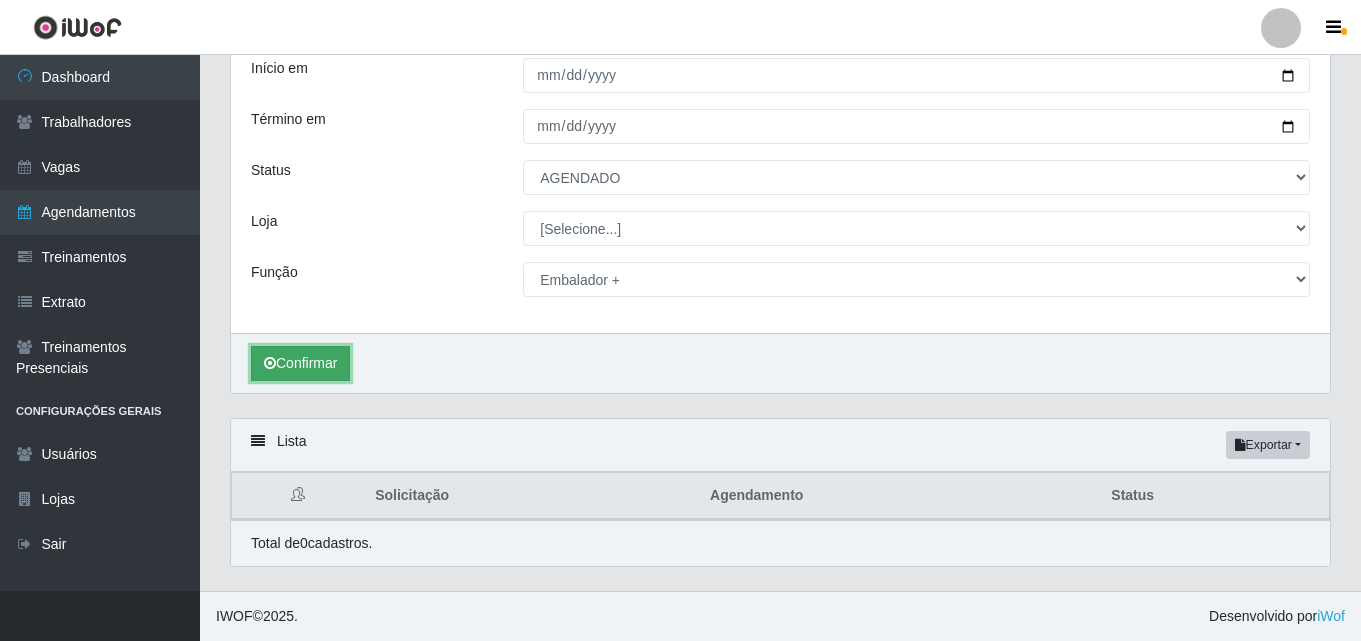 click on "Confirmar" at bounding box center (300, 363) 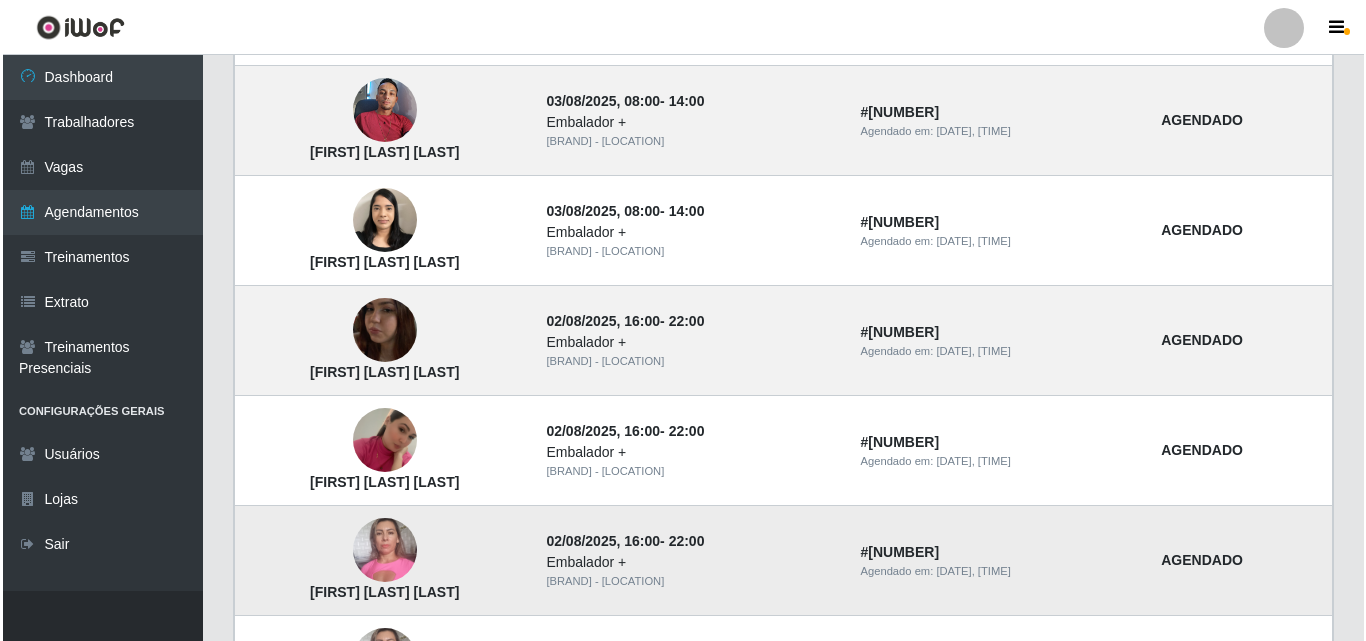 scroll, scrollTop: 1337, scrollLeft: 0, axis: vertical 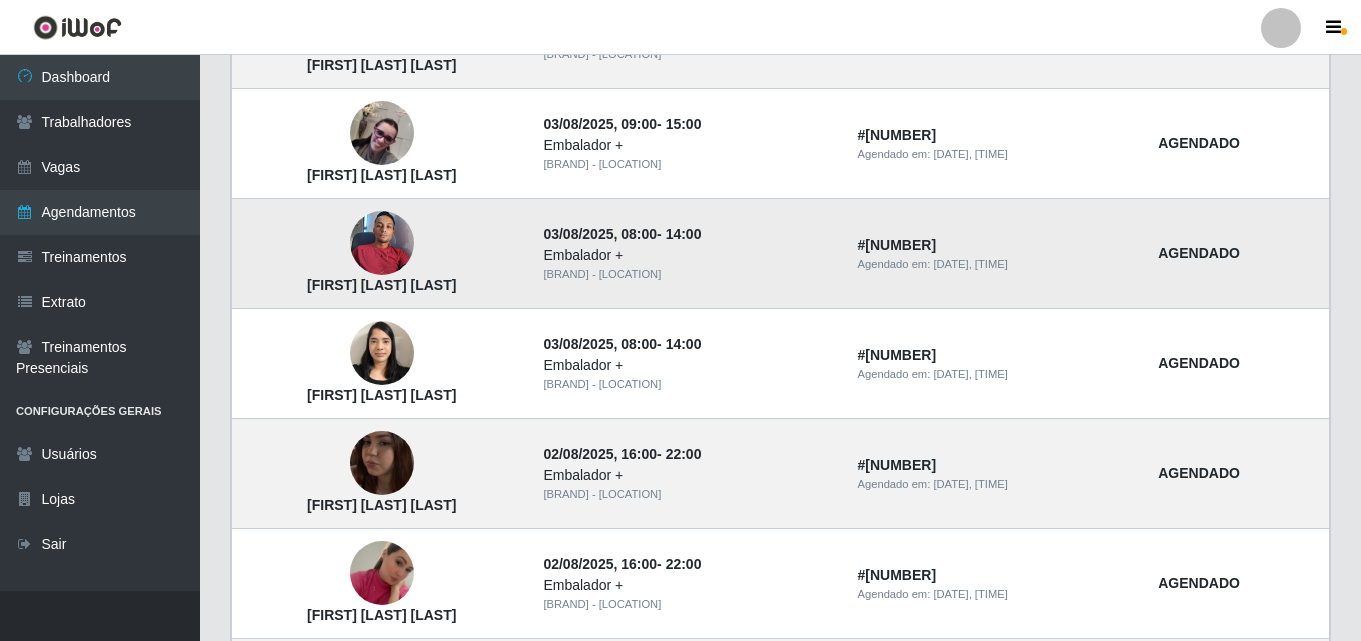 click at bounding box center (382, 243) 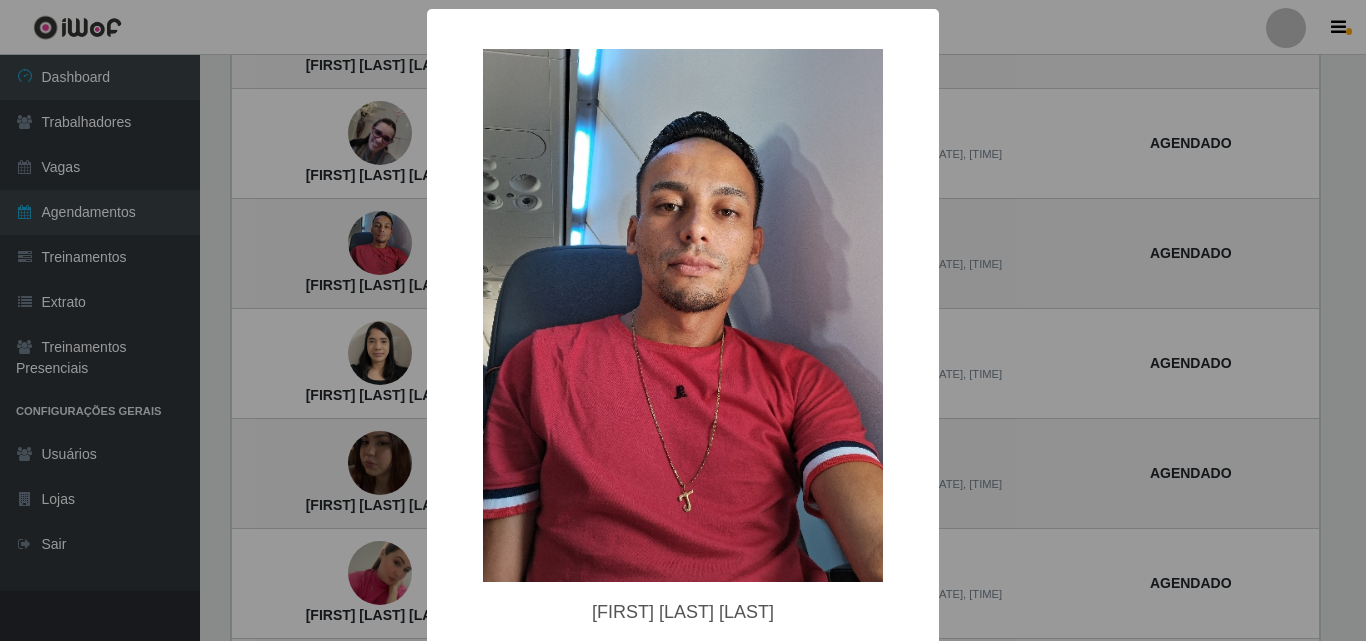 click on "× [FIRST] [LAST] [LAST]  OK Cancel" at bounding box center [683, 320] 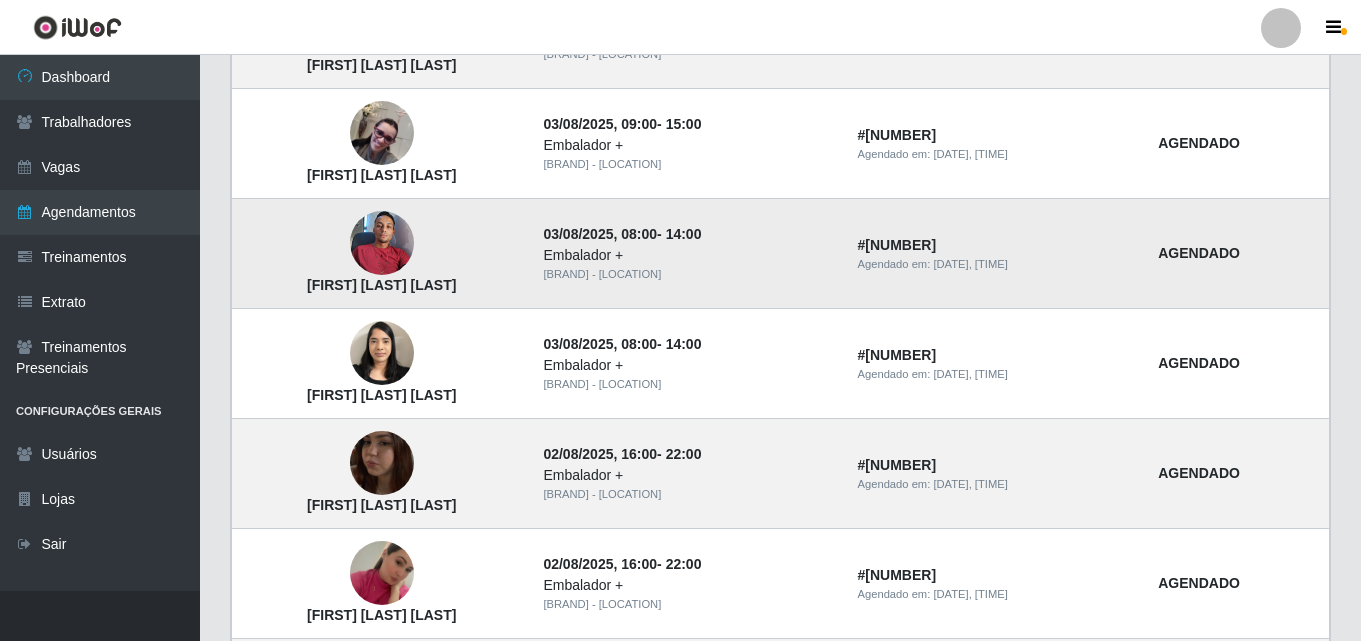 click at bounding box center (382, 243) 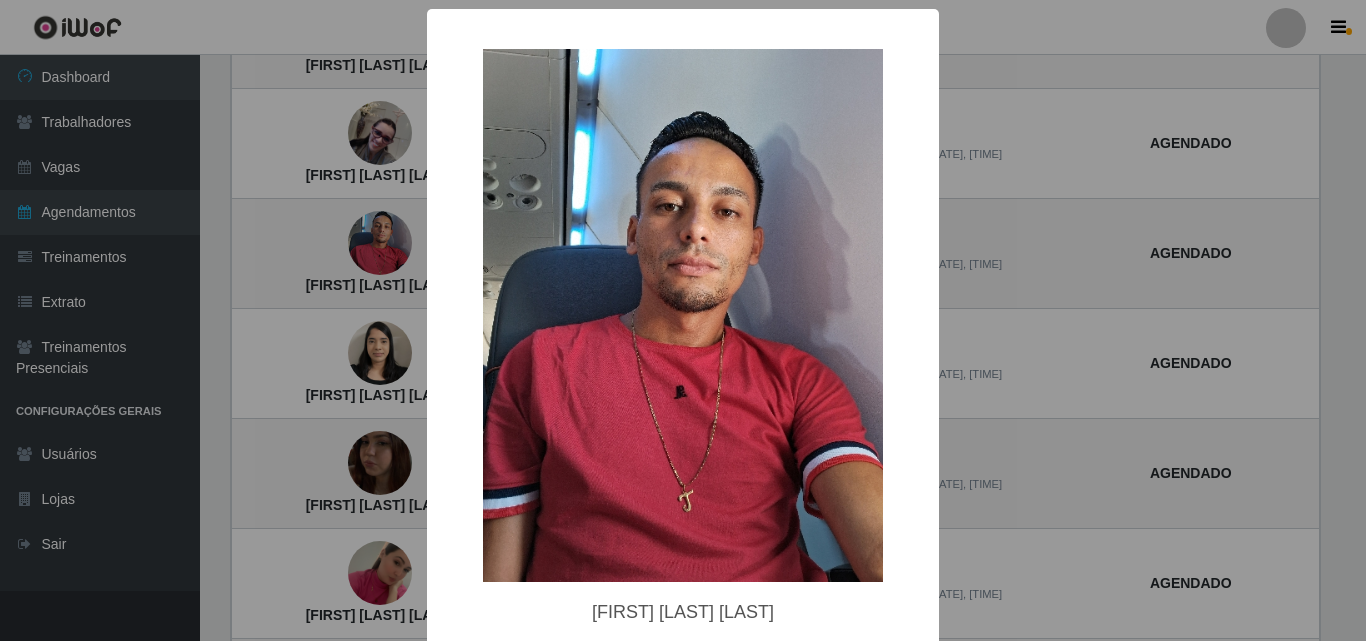 click at bounding box center [683, 315] 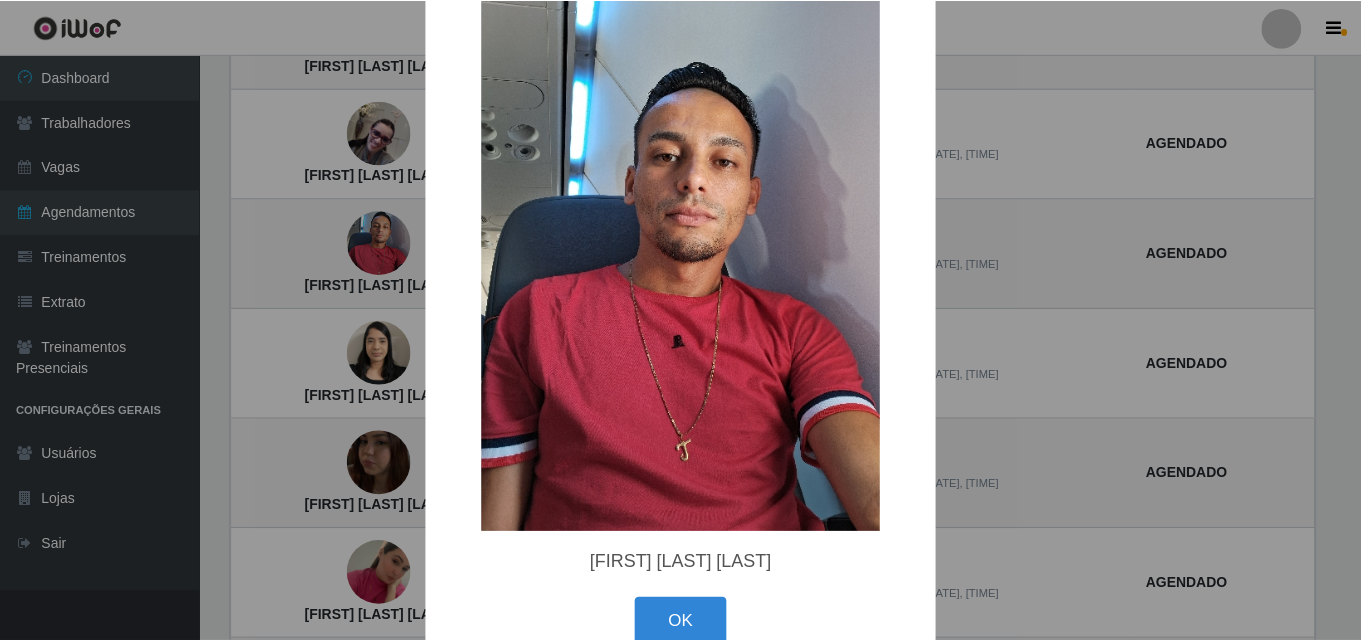 scroll, scrollTop: 91, scrollLeft: 0, axis: vertical 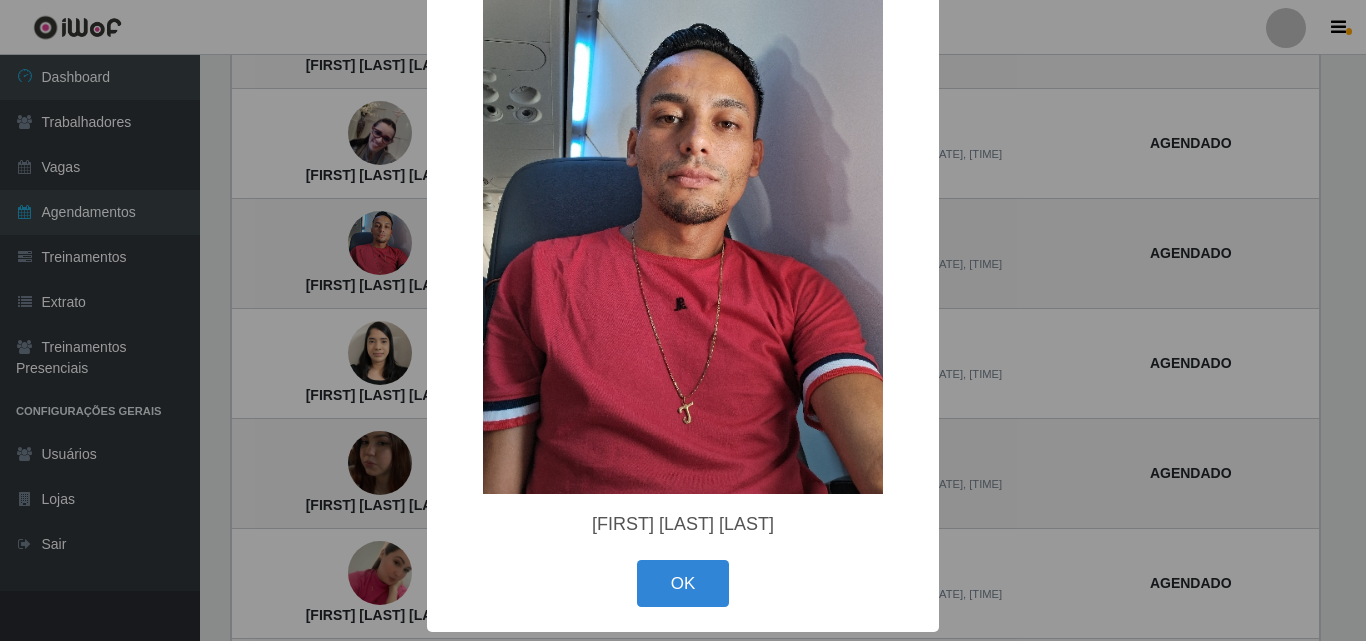 click on "× [FIRST] [LAST] [LAST]  OK Cancel" at bounding box center [683, 320] 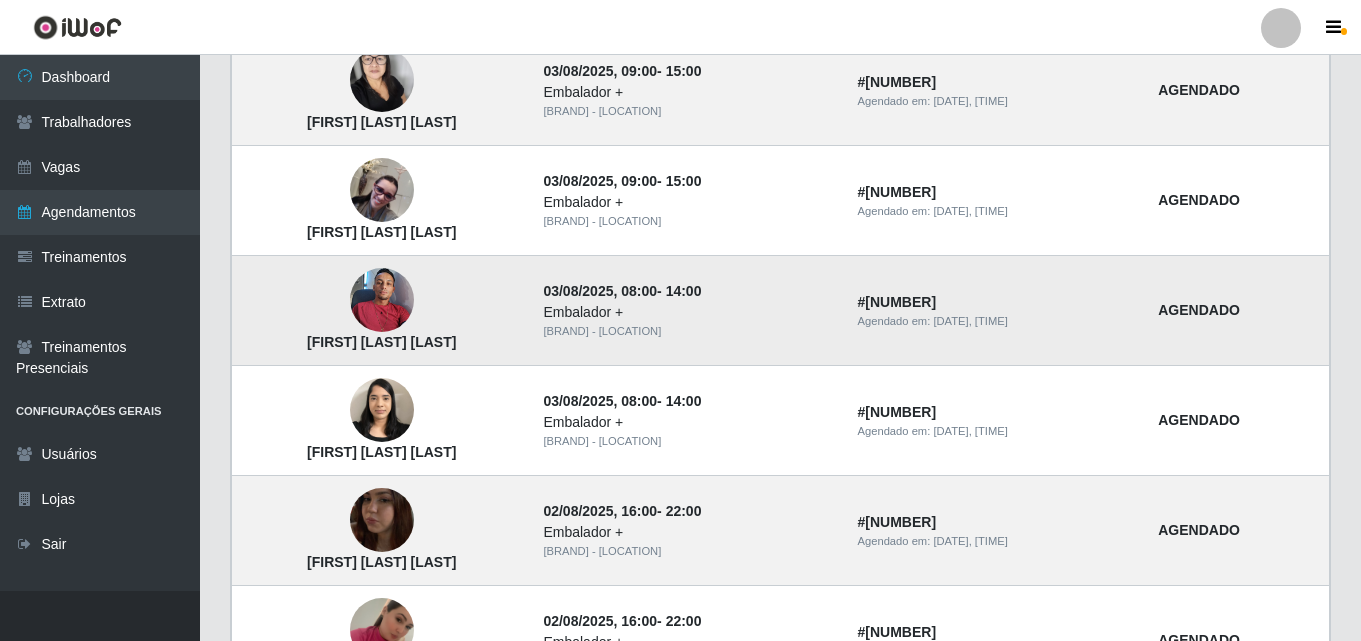 scroll, scrollTop: 1137, scrollLeft: 0, axis: vertical 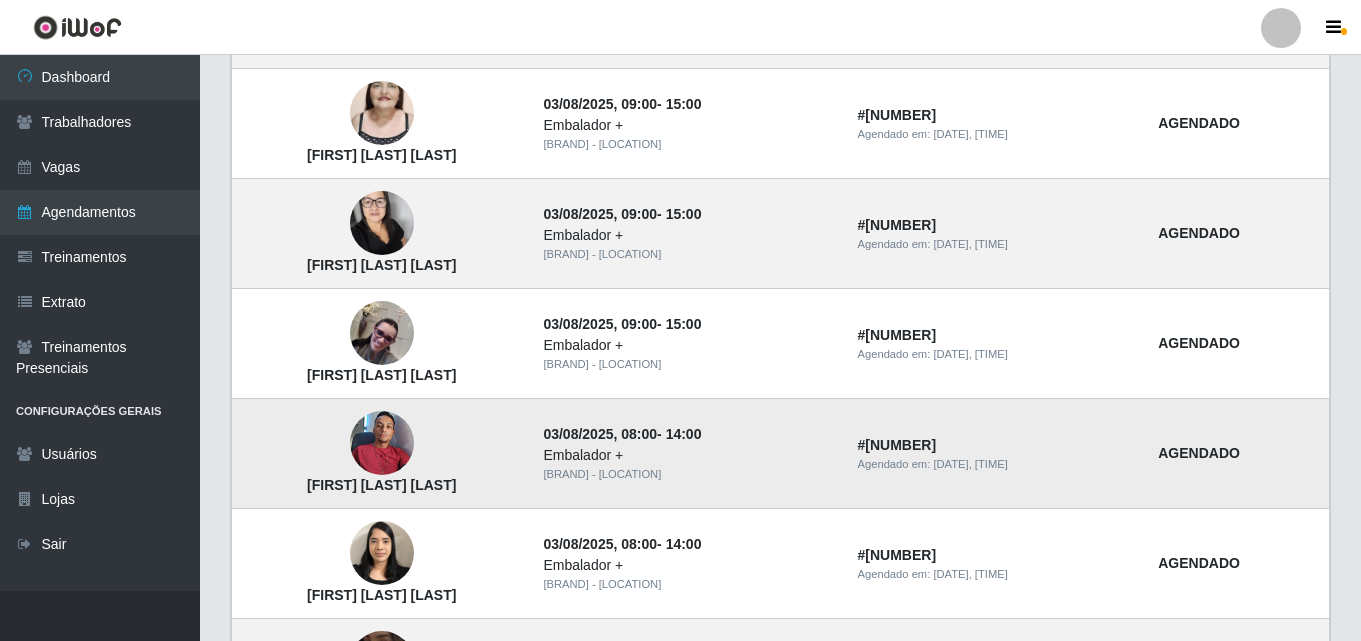 click at bounding box center (382, 443) 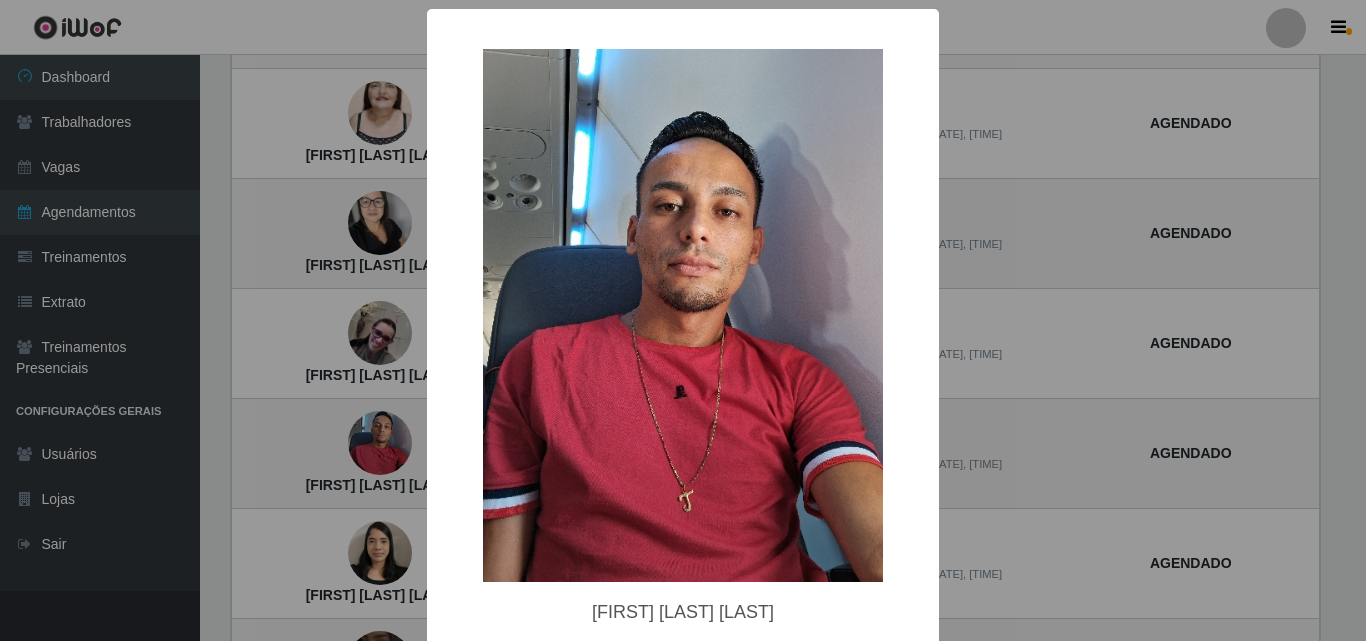 click at bounding box center (683, 315) 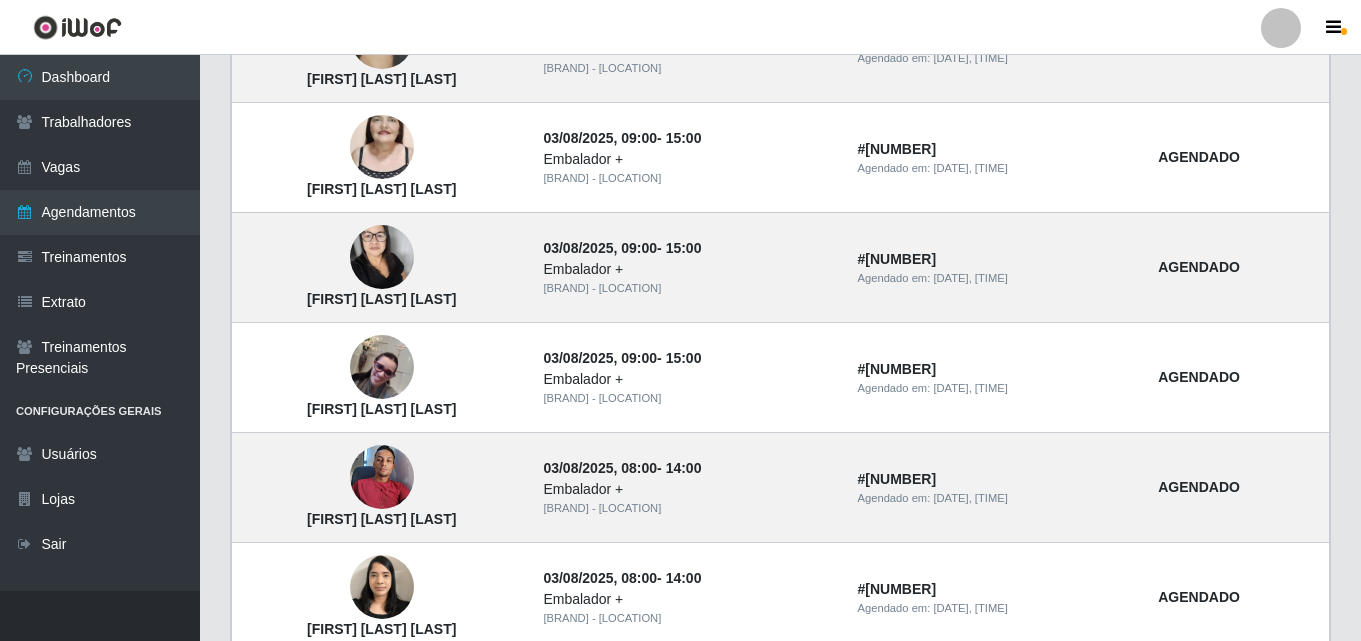 scroll, scrollTop: 1102, scrollLeft: 0, axis: vertical 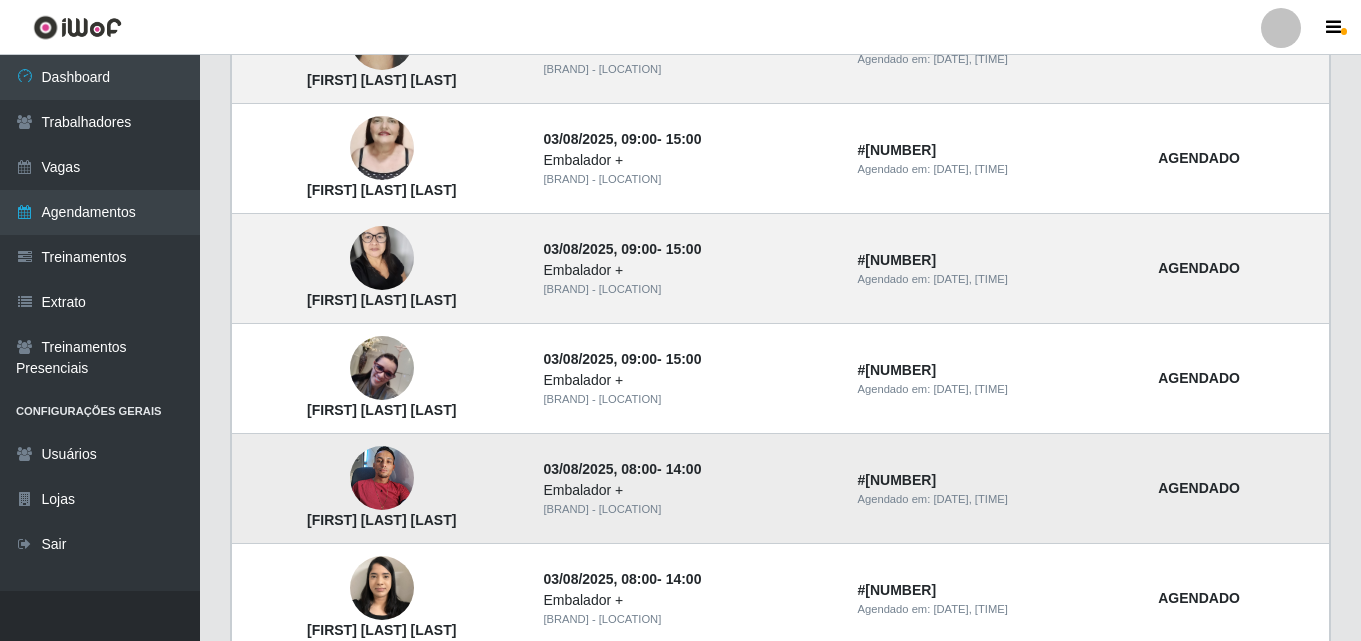 click at bounding box center [382, 478] 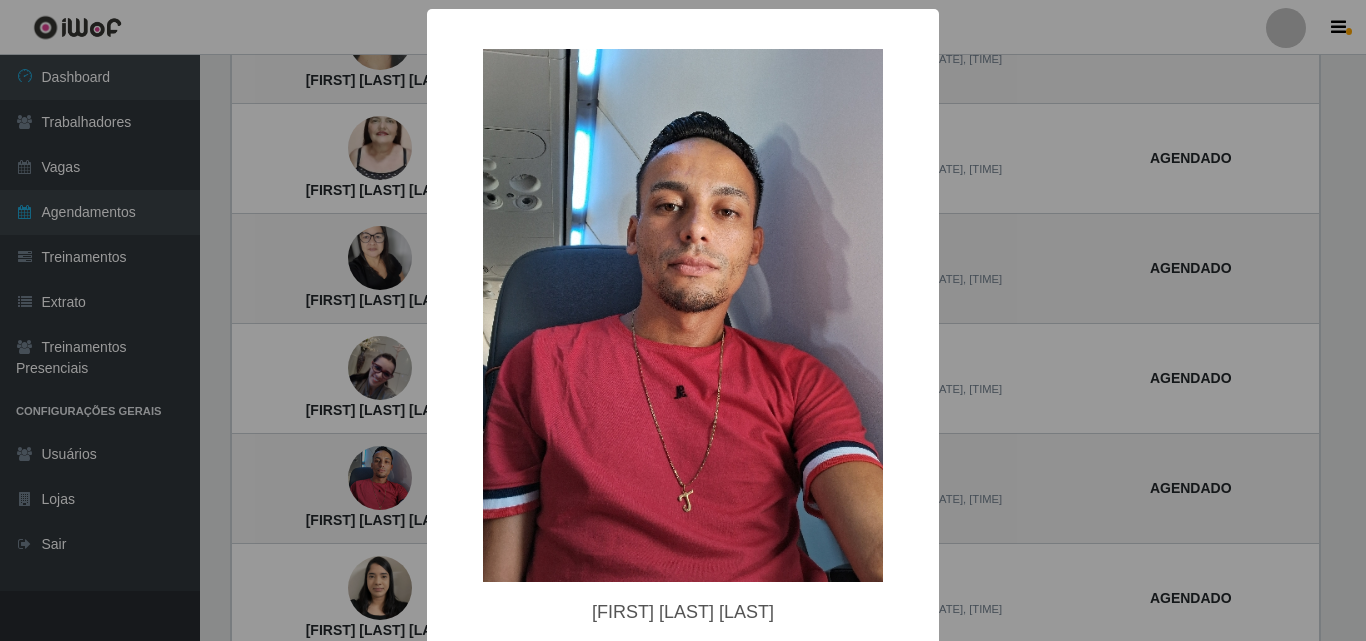 click on "× [FIRST] [LAST] [LAST]  OK Cancel" at bounding box center (683, 320) 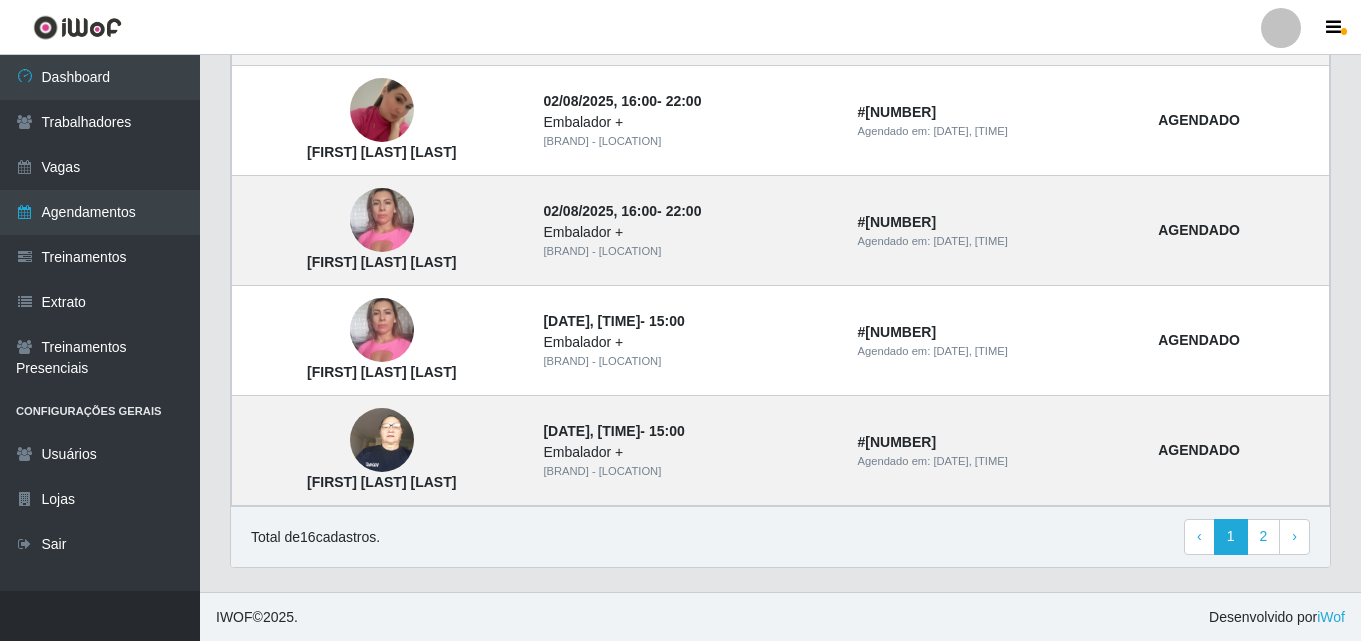 scroll, scrollTop: 1802, scrollLeft: 0, axis: vertical 